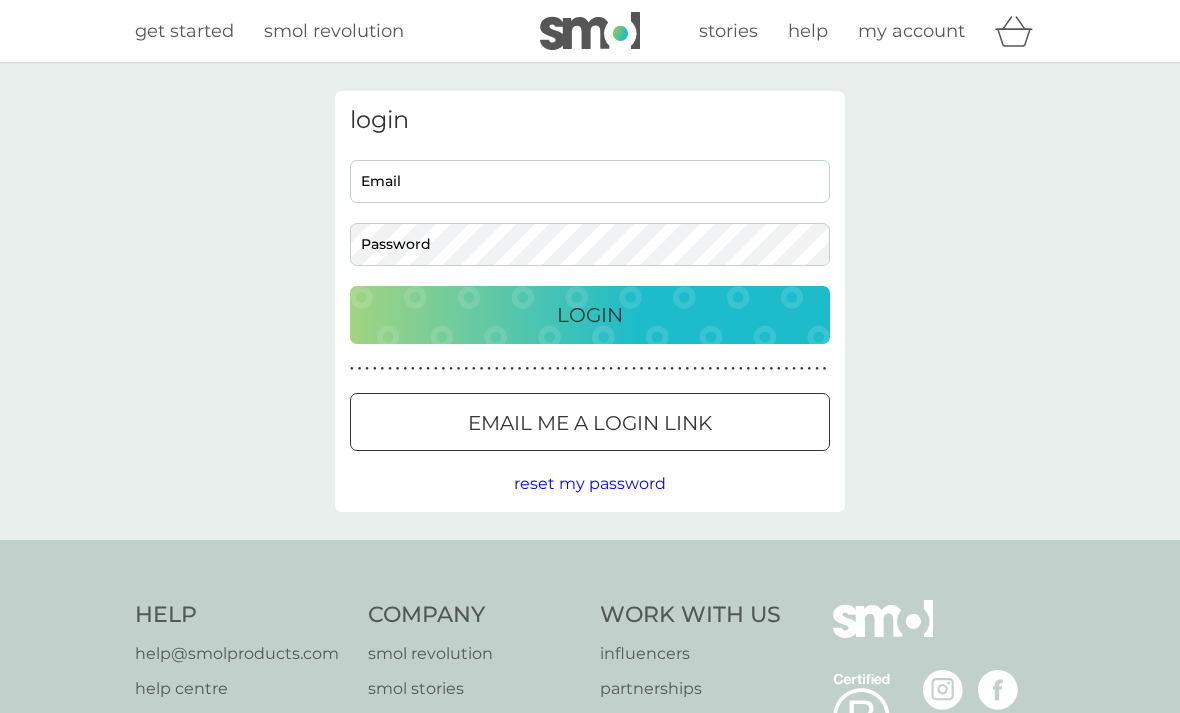 scroll, scrollTop: 0, scrollLeft: 0, axis: both 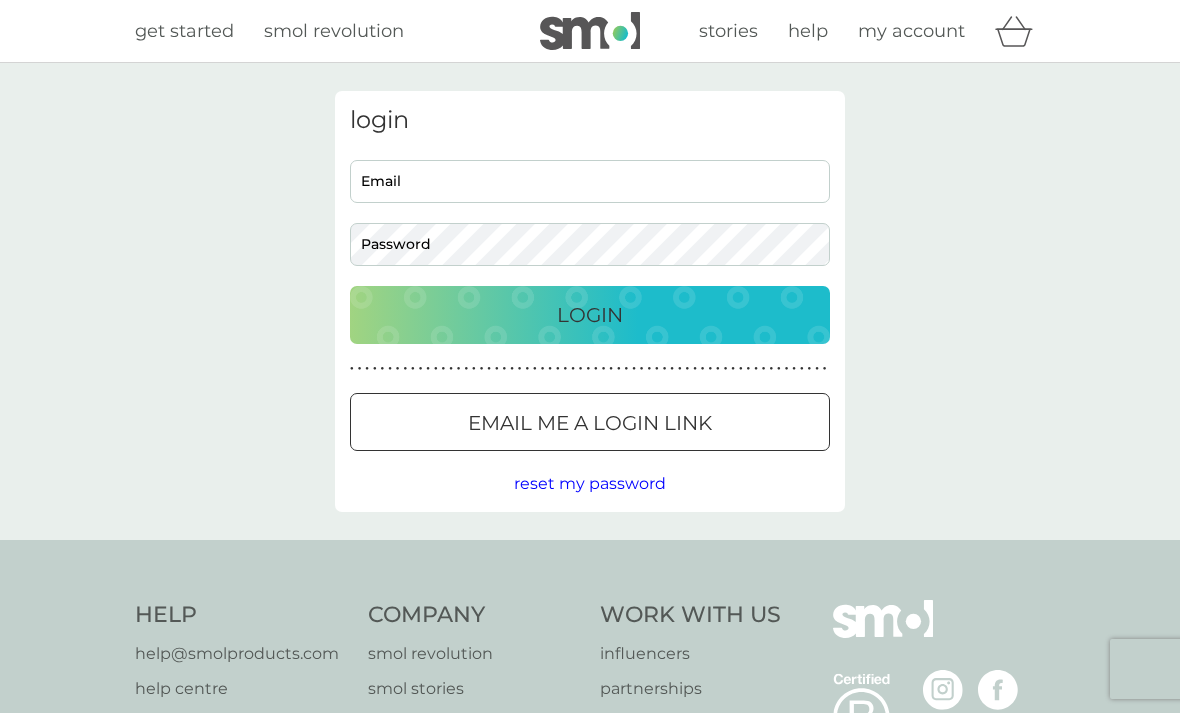 click on "Email" at bounding box center [590, 181] 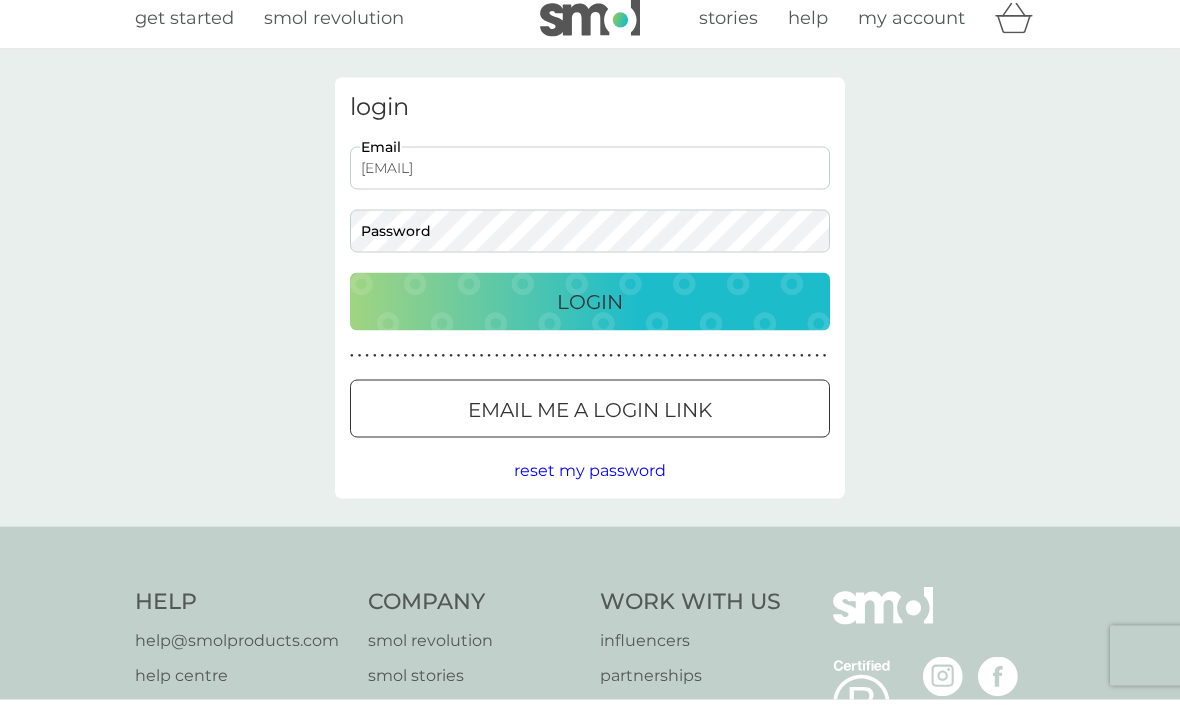 type on "[EMAIL]" 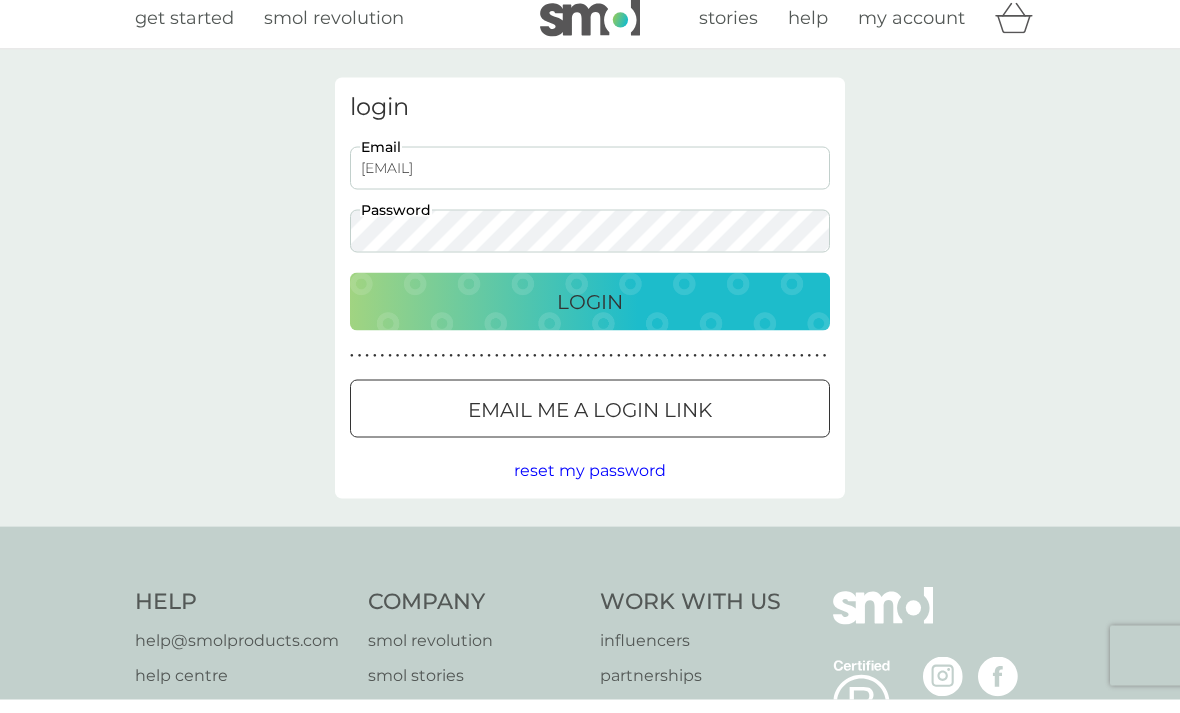 click on "Login" at bounding box center (590, 315) 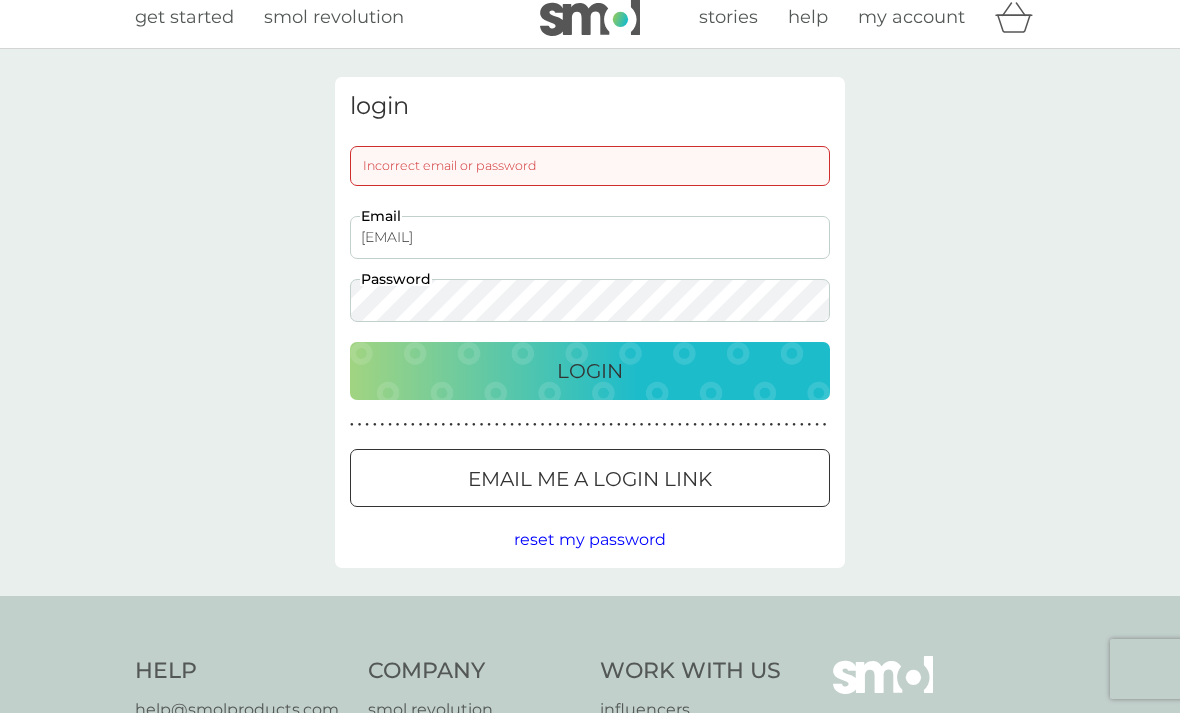 scroll, scrollTop: 13, scrollLeft: 0, axis: vertical 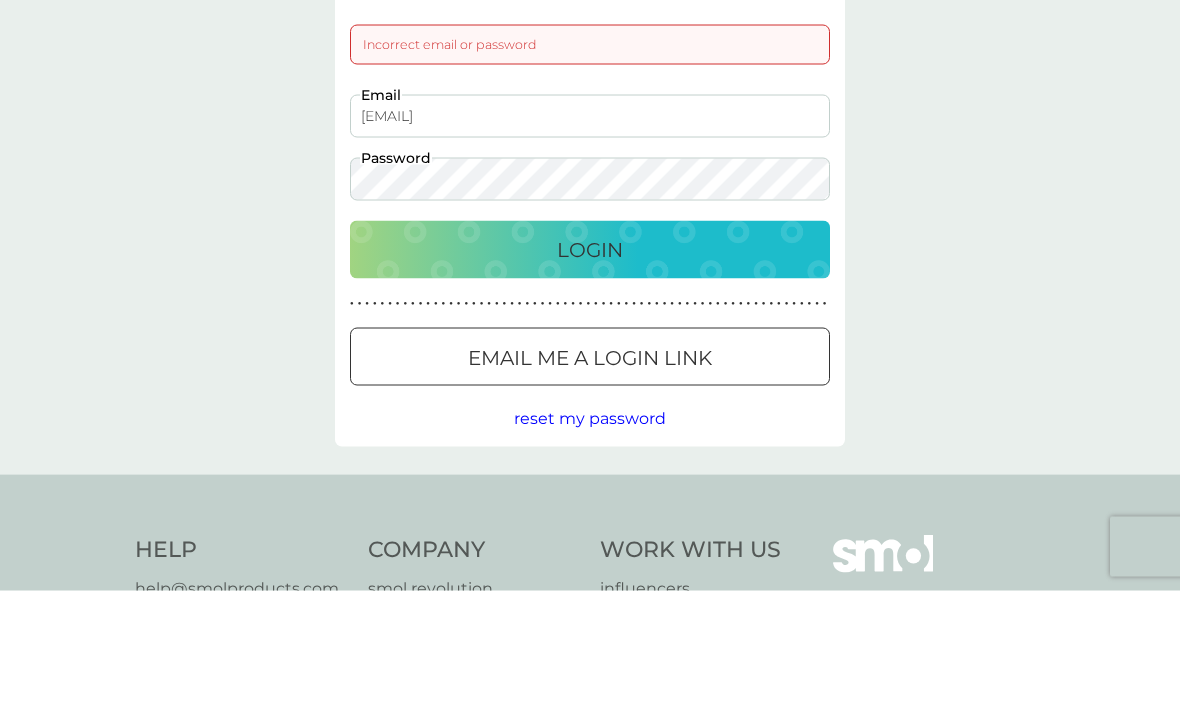 click on "Login" at bounding box center (590, 372) 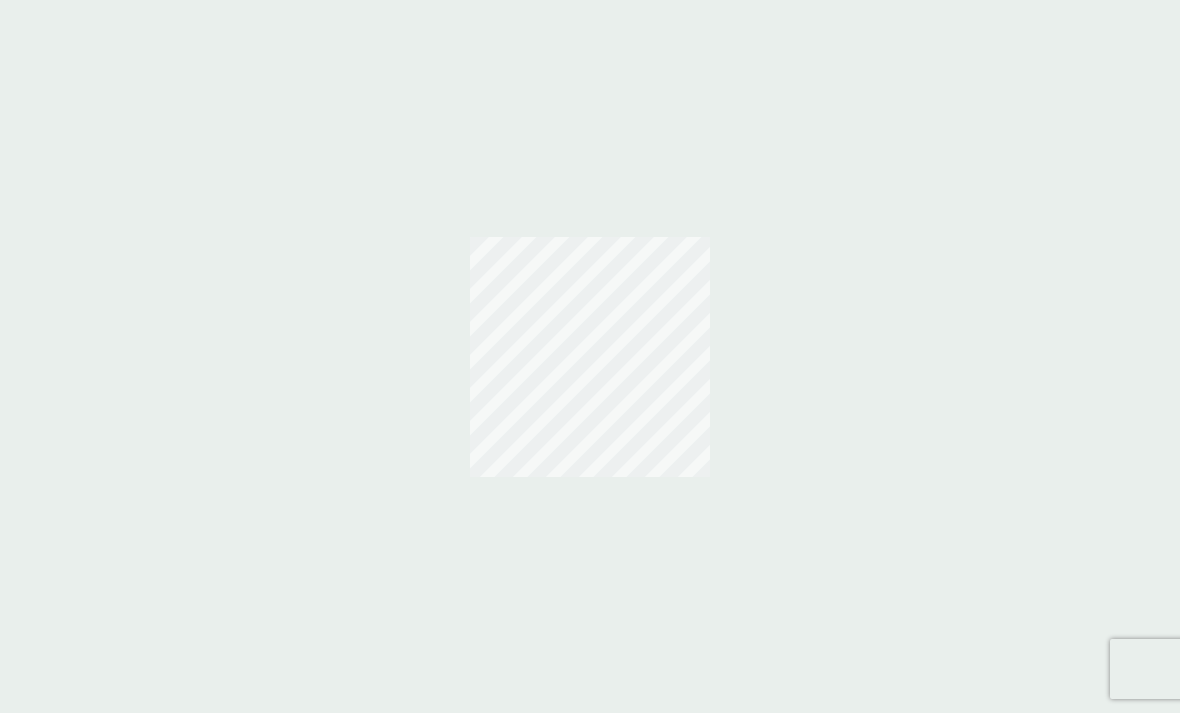 scroll, scrollTop: 0, scrollLeft: 0, axis: both 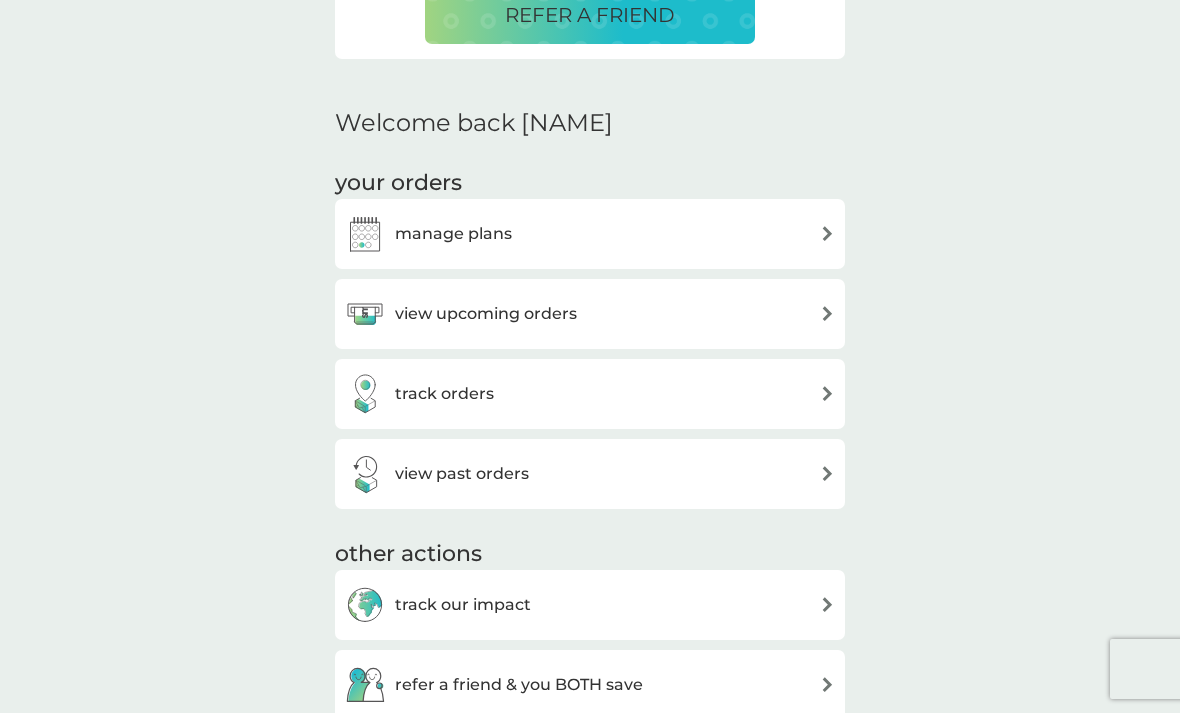 click at bounding box center (827, 313) 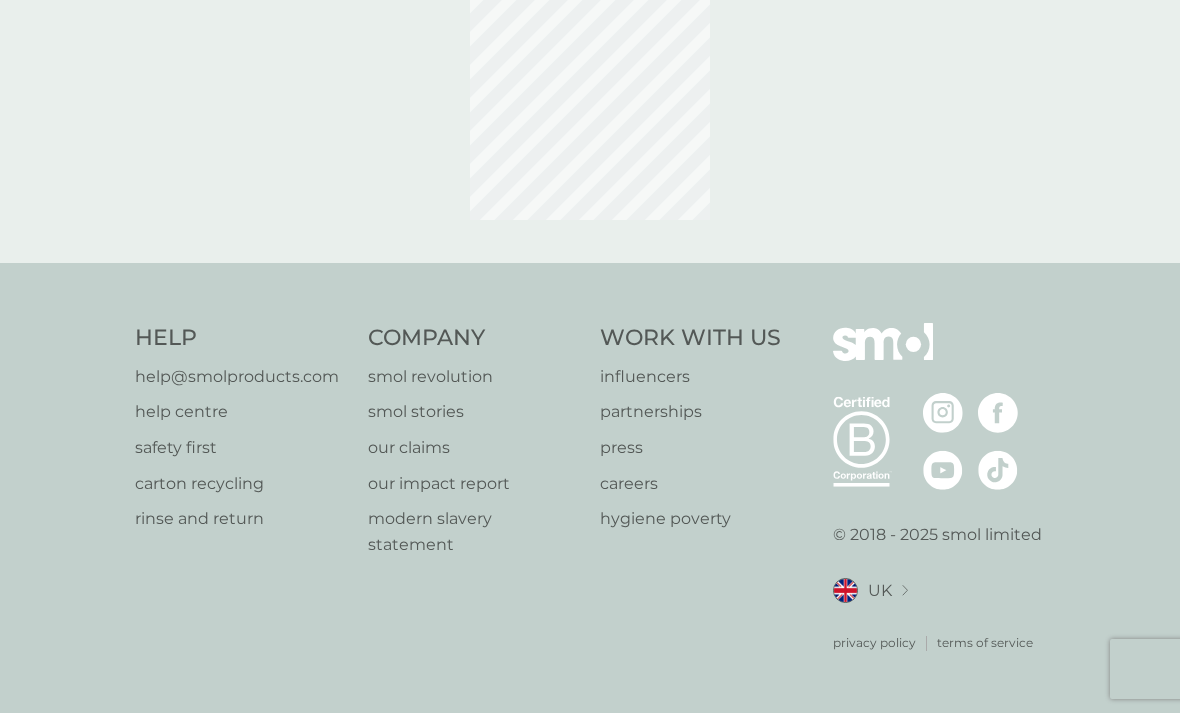 scroll, scrollTop: 0, scrollLeft: 0, axis: both 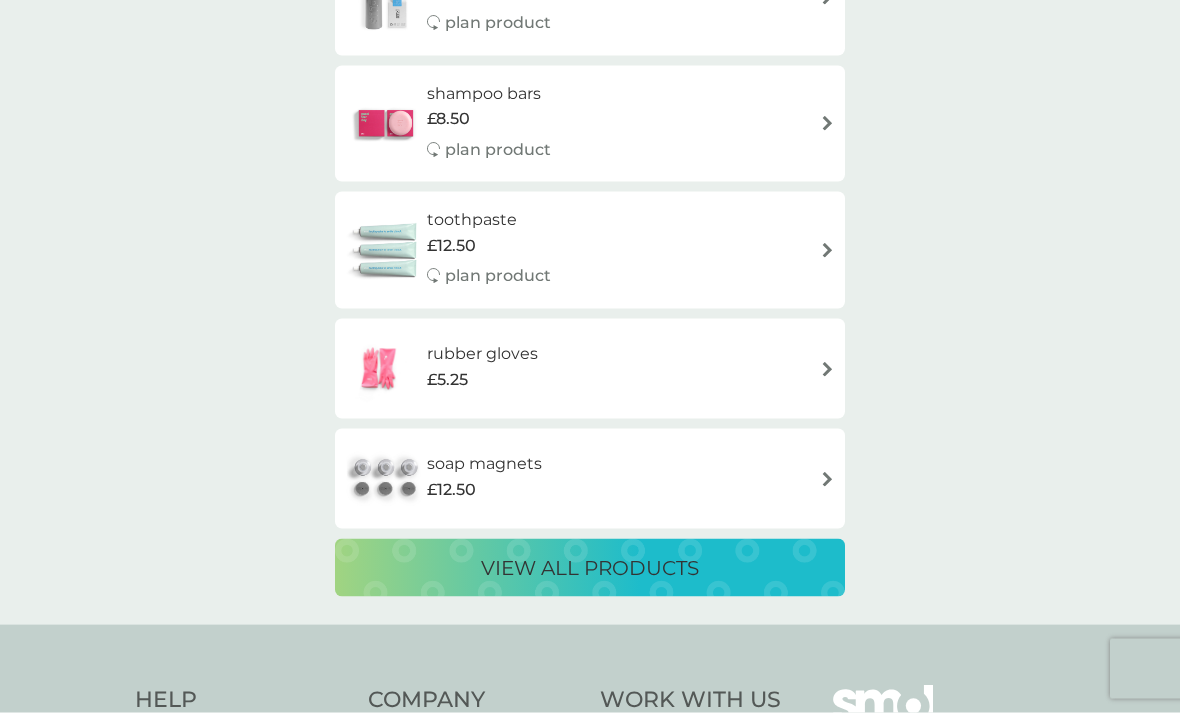click on "view all products" at bounding box center (590, 568) 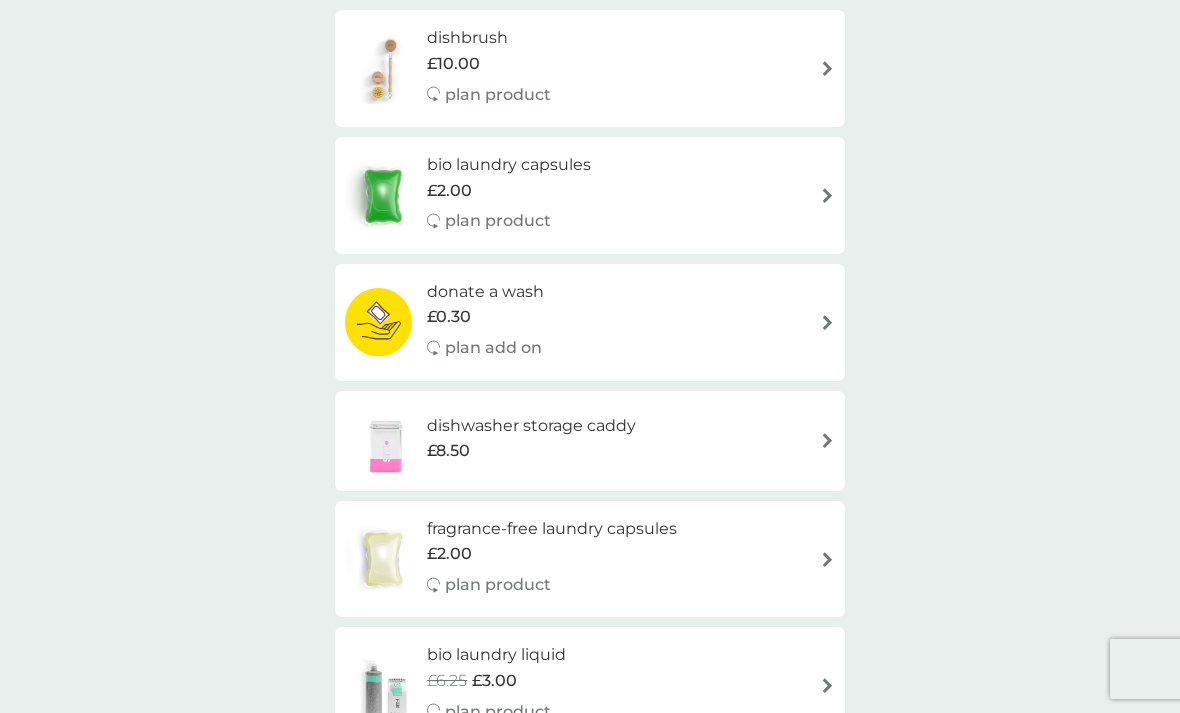 scroll, scrollTop: 0, scrollLeft: 0, axis: both 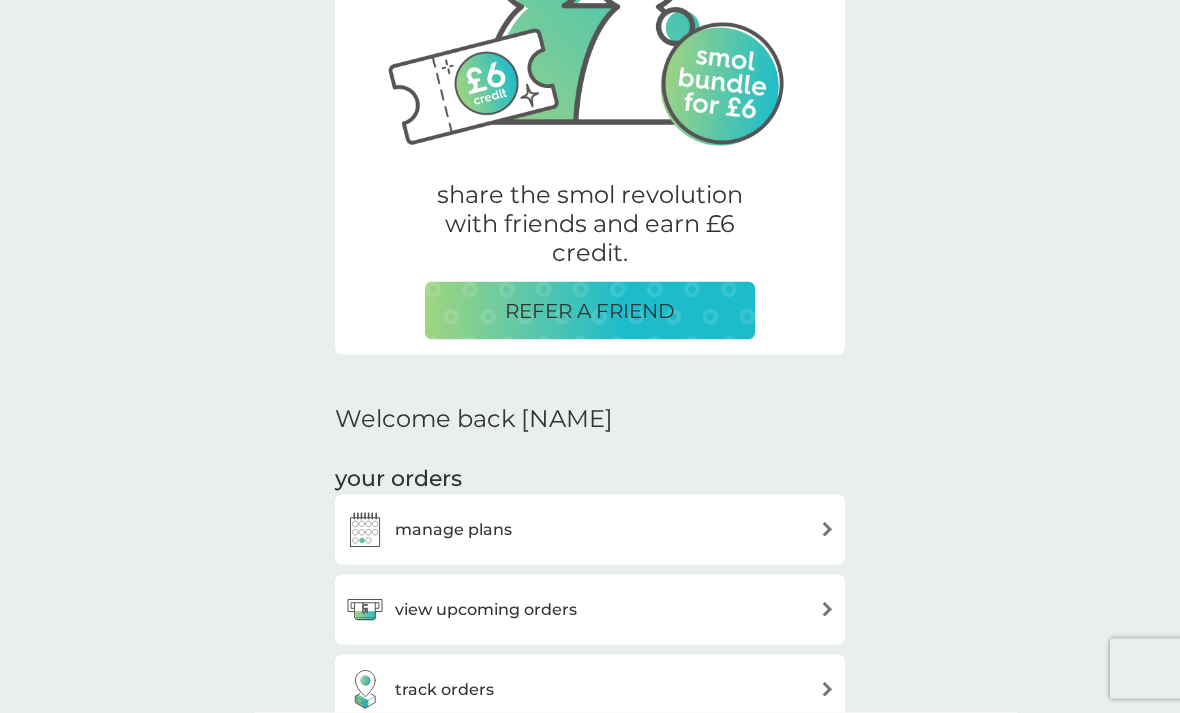 click on "manage plans" at bounding box center [590, 530] 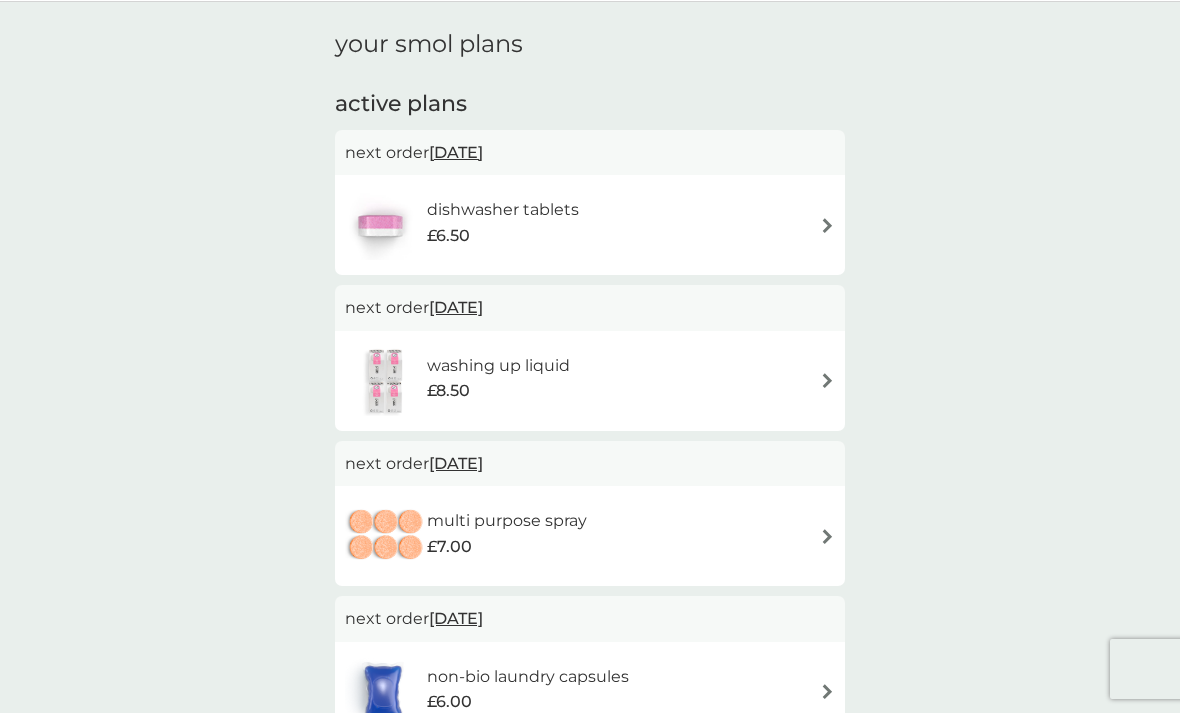 scroll, scrollTop: 51, scrollLeft: 0, axis: vertical 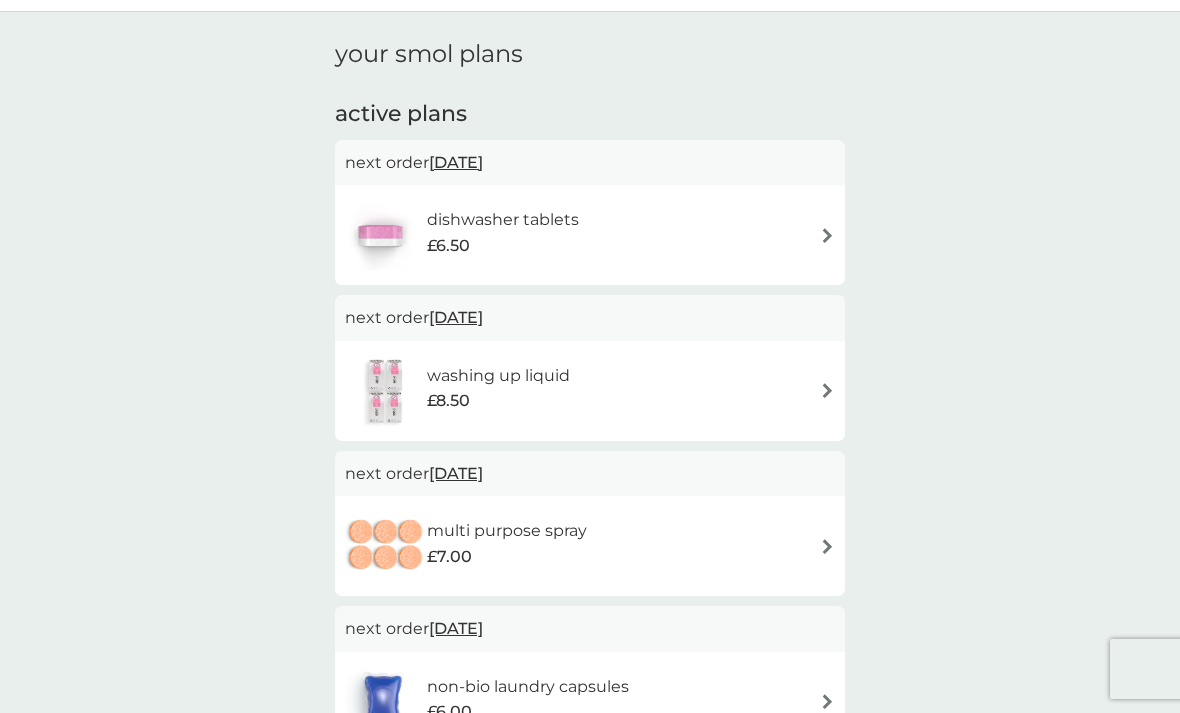 click on "[DATE]" at bounding box center [456, 162] 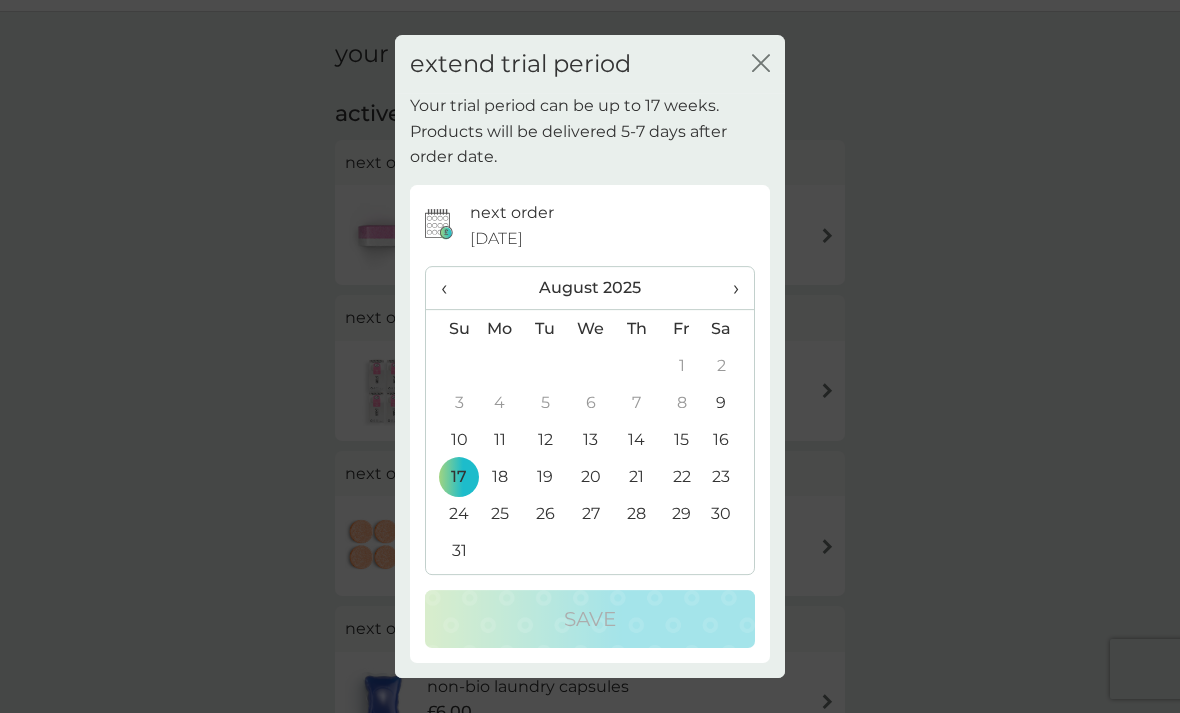 click on "close" 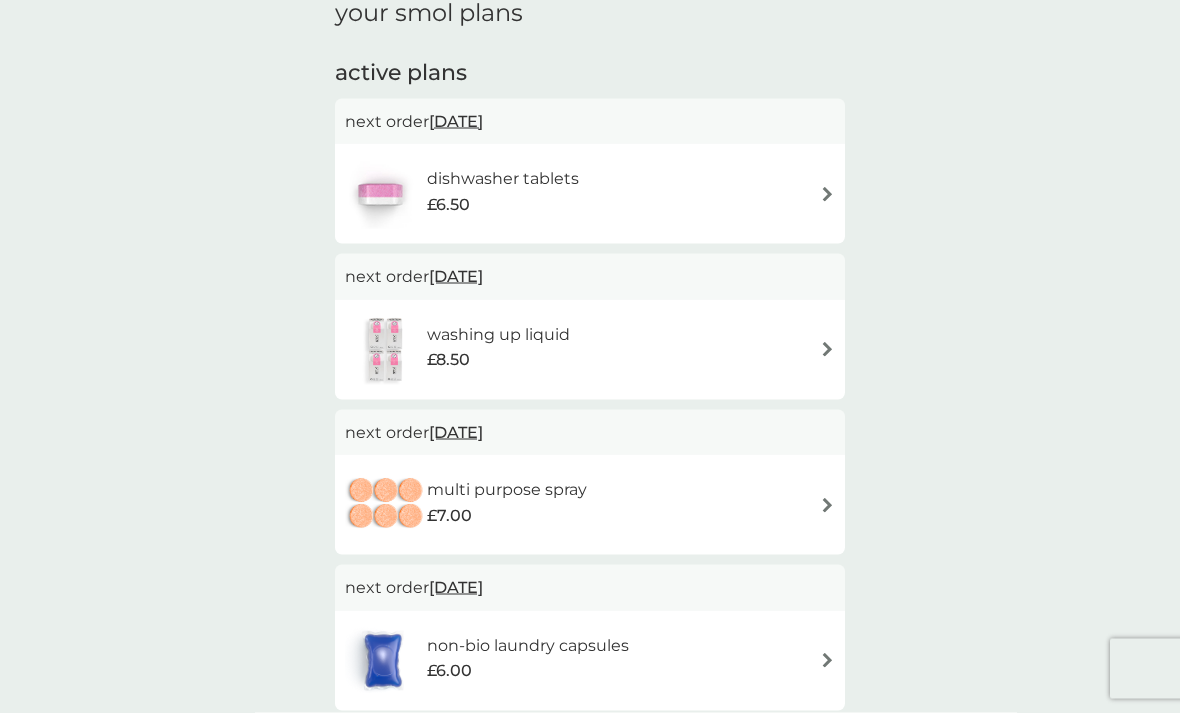 scroll, scrollTop: 93, scrollLeft: 0, axis: vertical 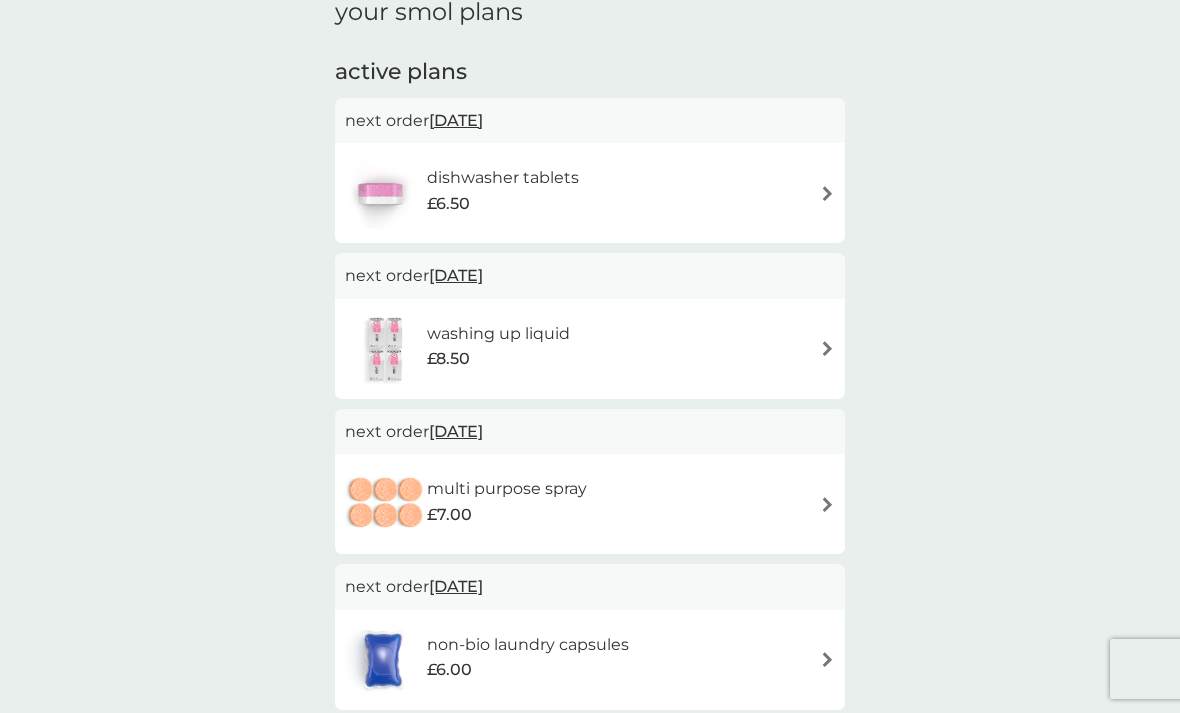 click on "[DATE]" at bounding box center [456, 275] 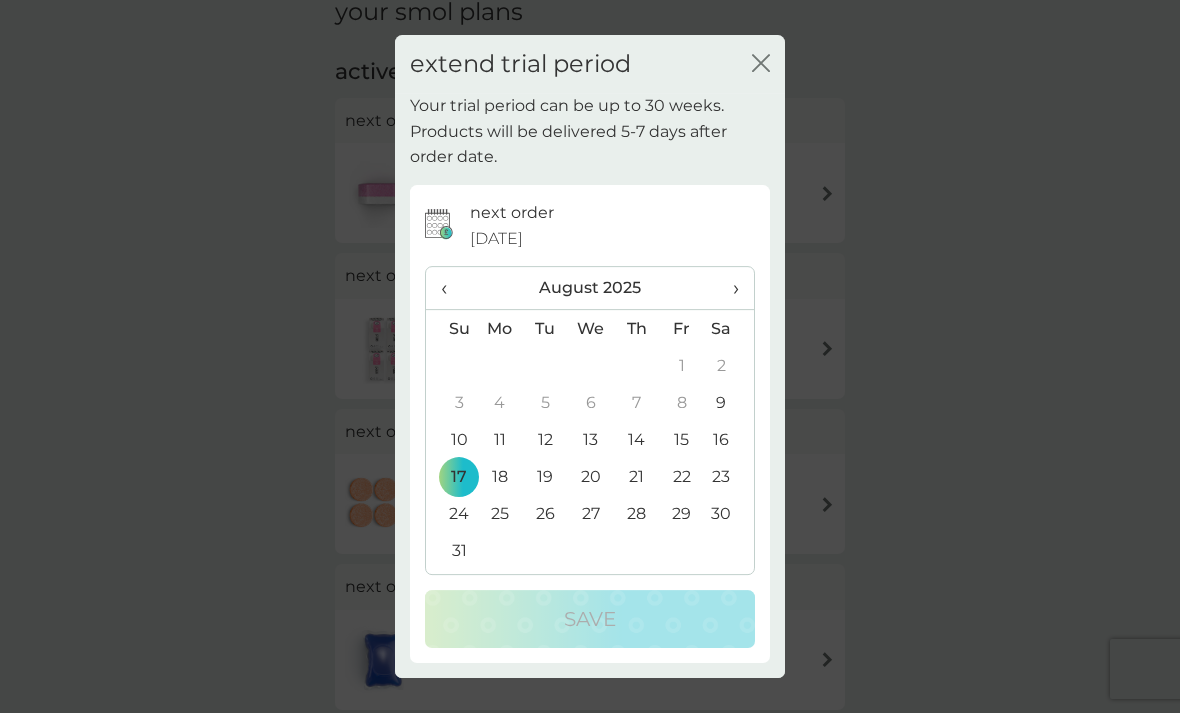 click 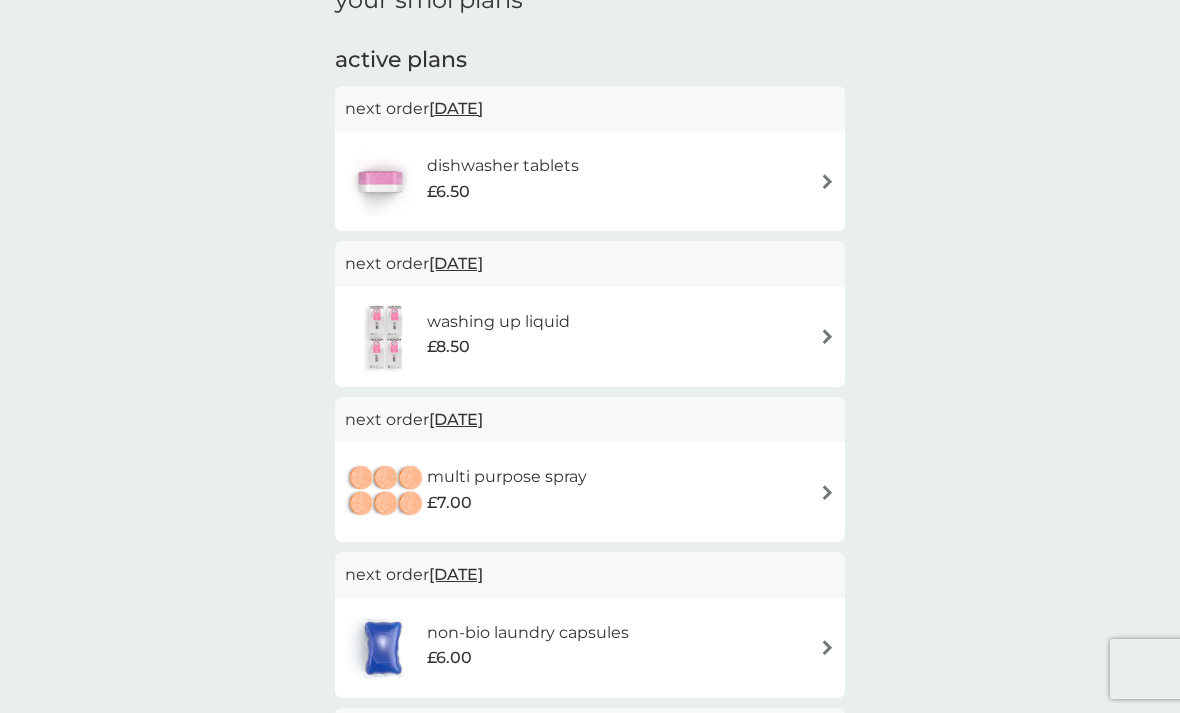 scroll, scrollTop: 0, scrollLeft: 0, axis: both 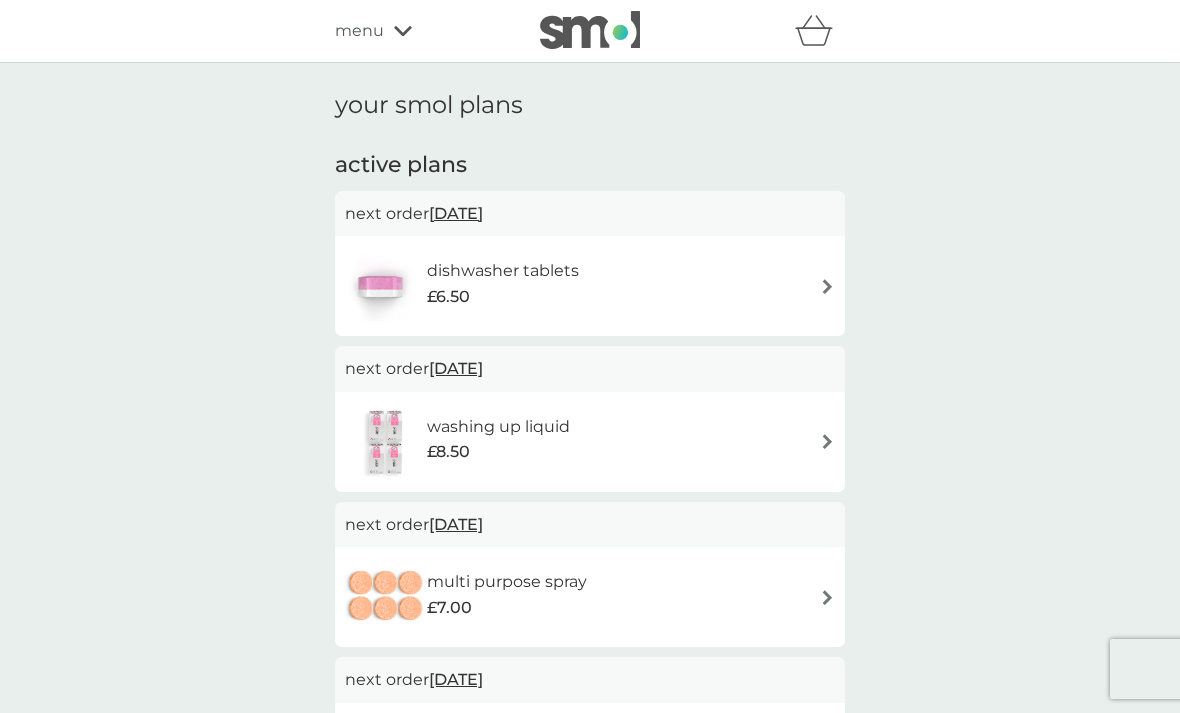 click on "menu" at bounding box center [420, 31] 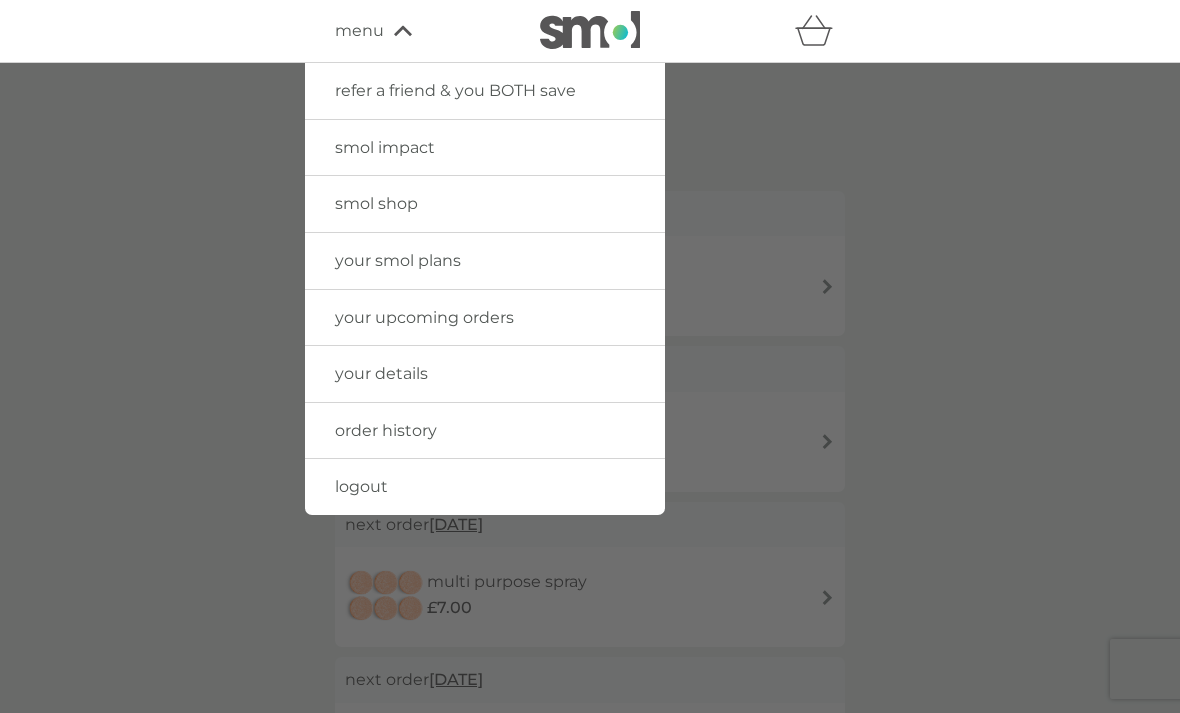 click on "your smol plans" at bounding box center [398, 260] 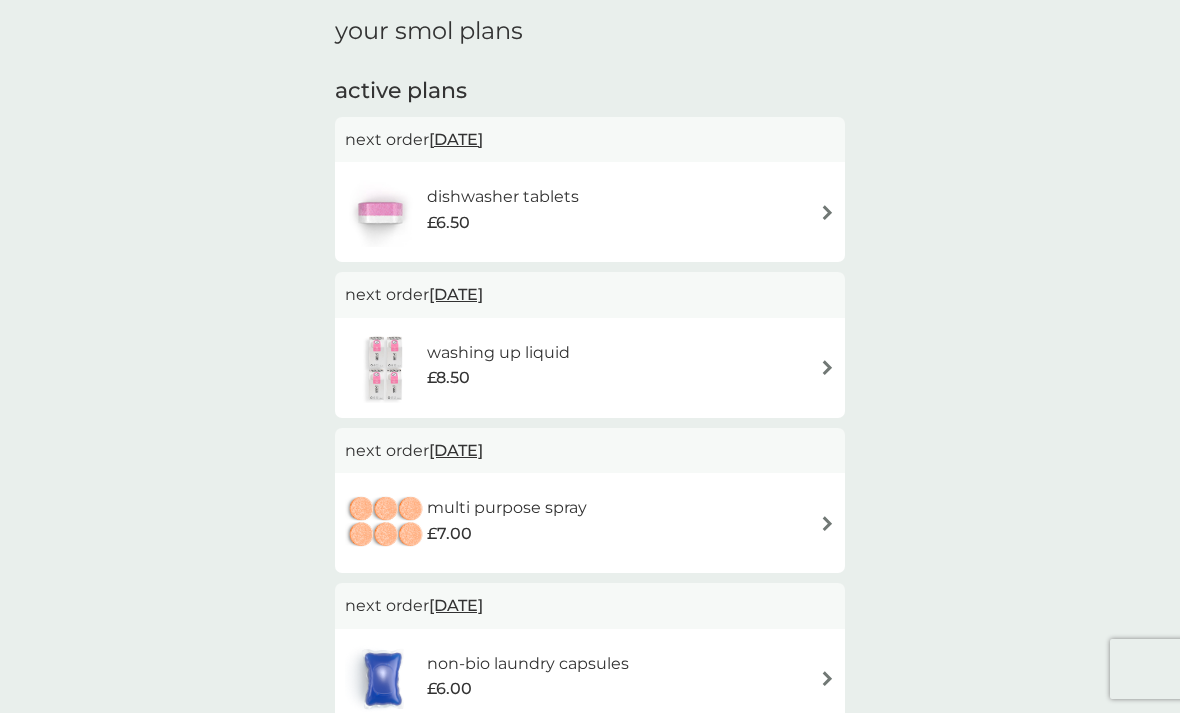 scroll, scrollTop: 0, scrollLeft: 0, axis: both 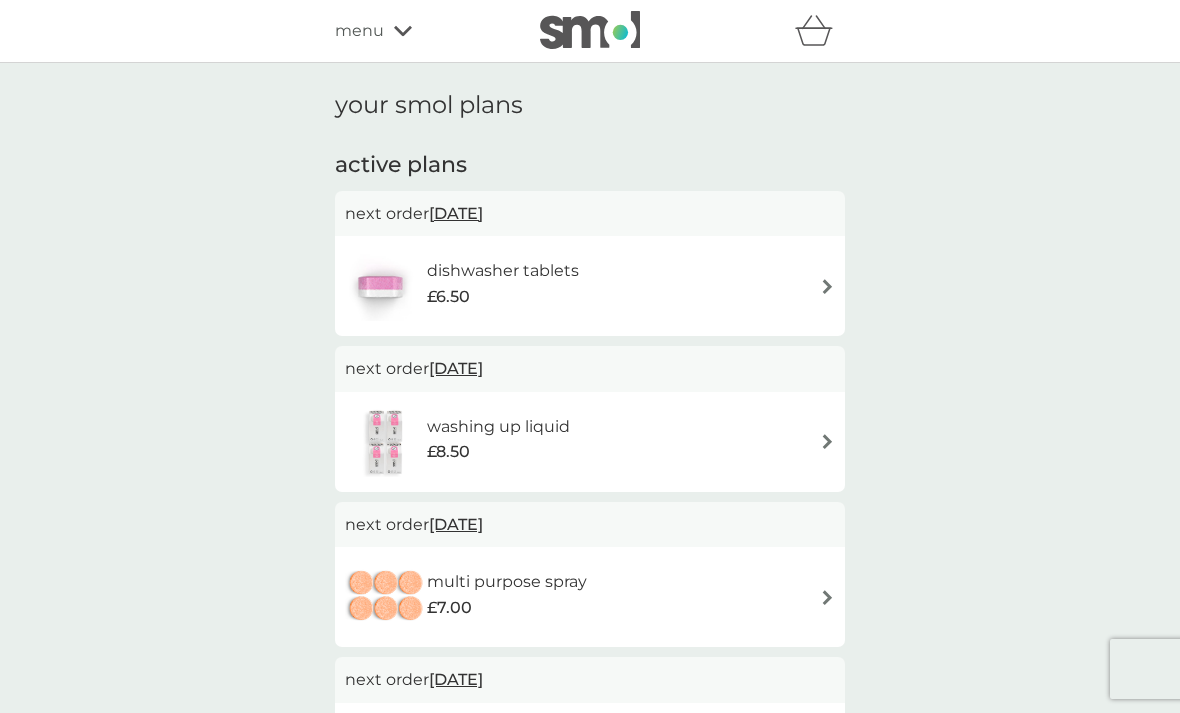 click on "active plans" at bounding box center [590, 165] 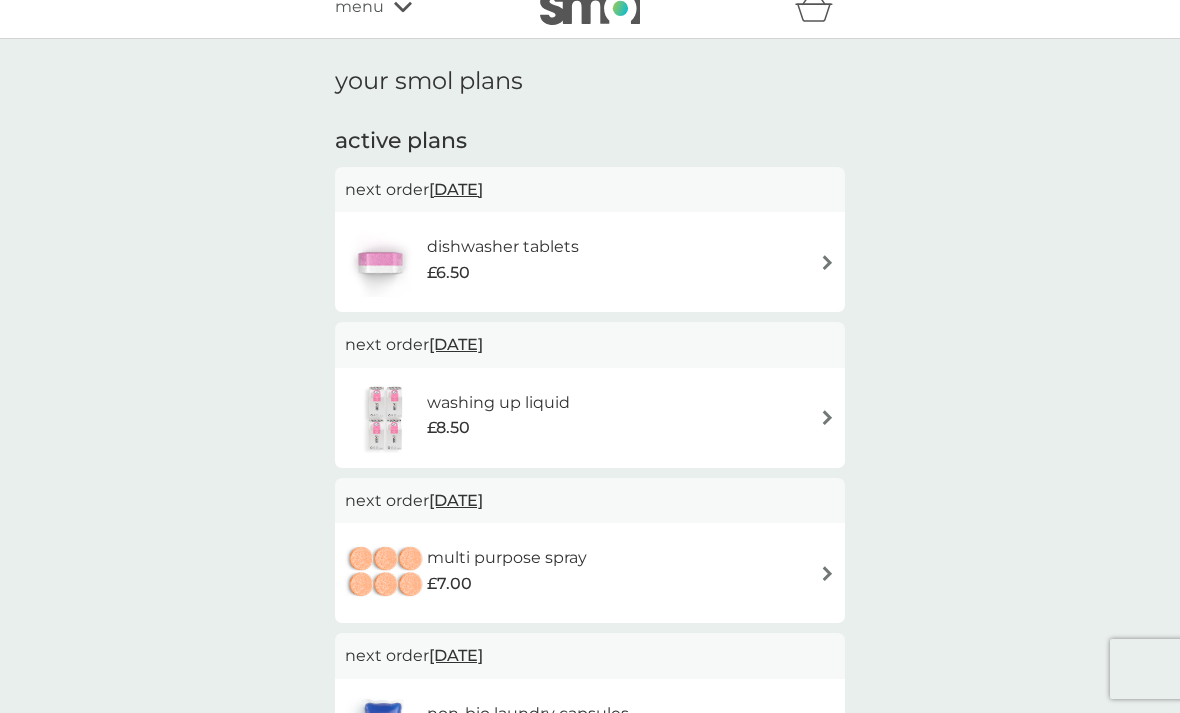 scroll, scrollTop: 0, scrollLeft: 0, axis: both 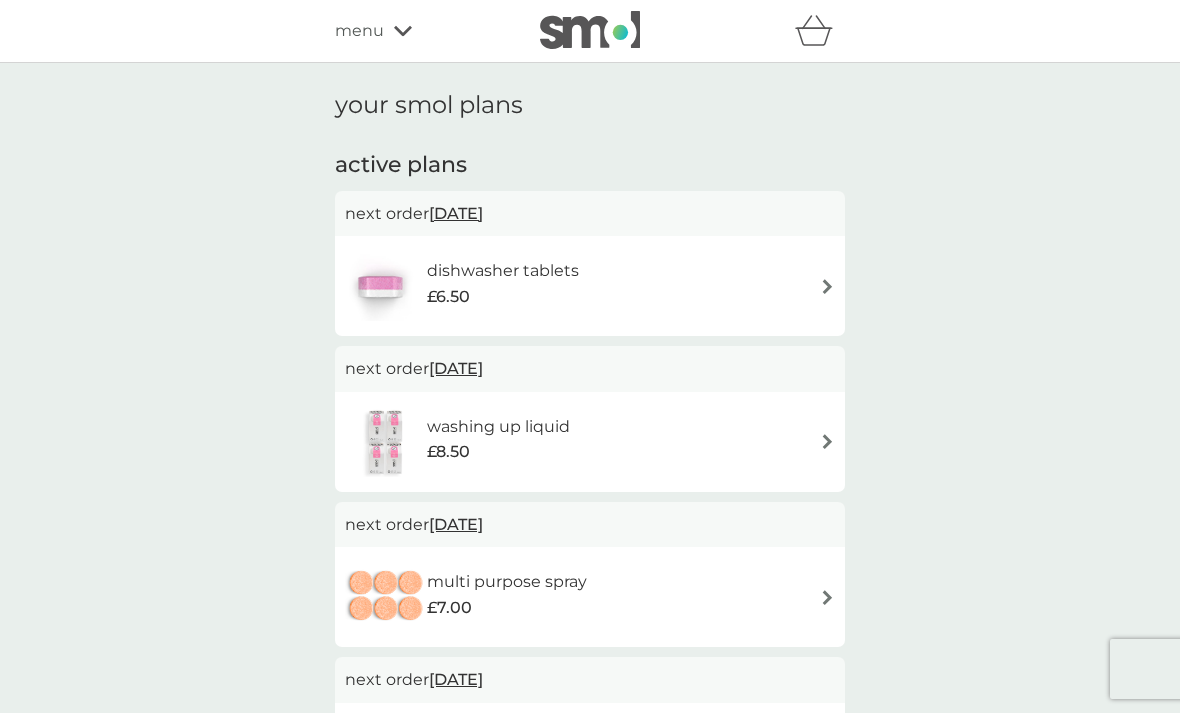 click on "menu" at bounding box center [359, 31] 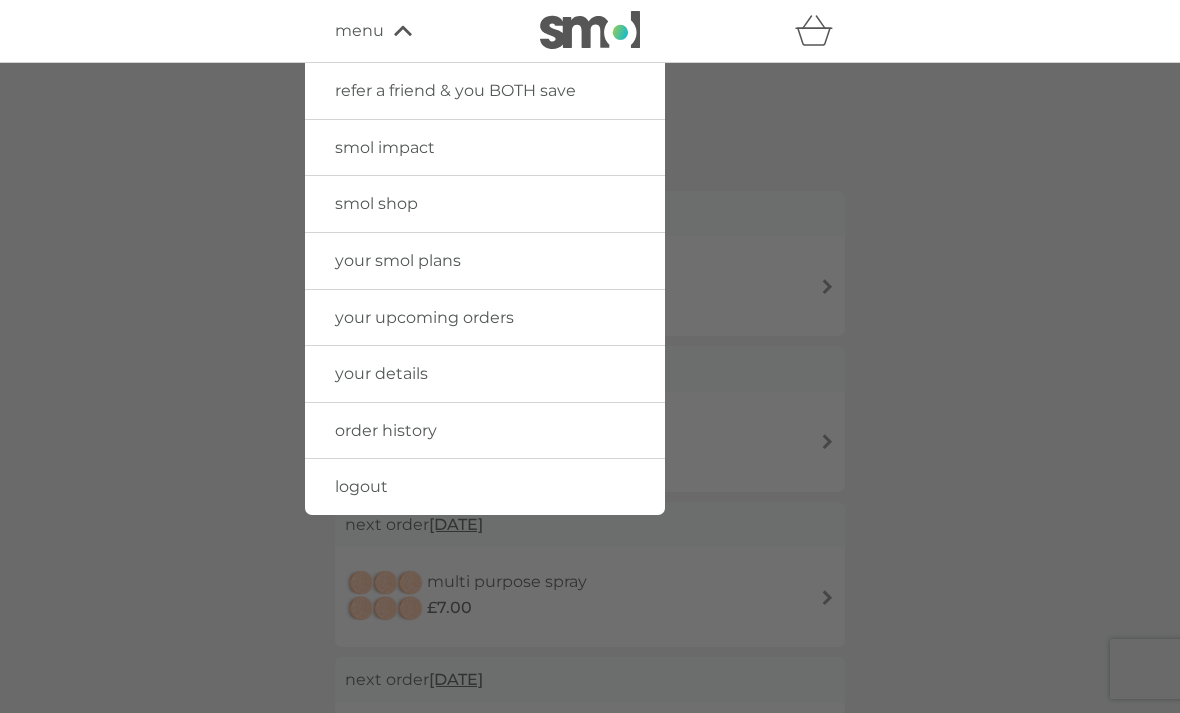 click on "your smol plans" at bounding box center [485, 261] 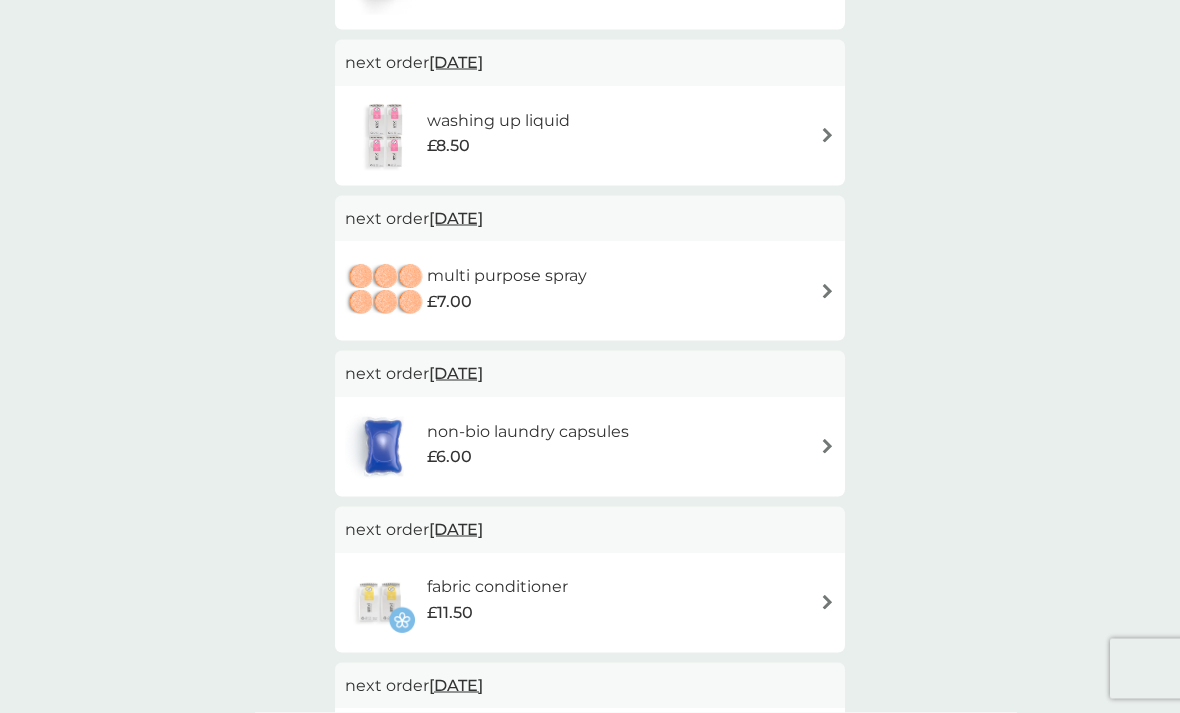 scroll, scrollTop: 0, scrollLeft: 0, axis: both 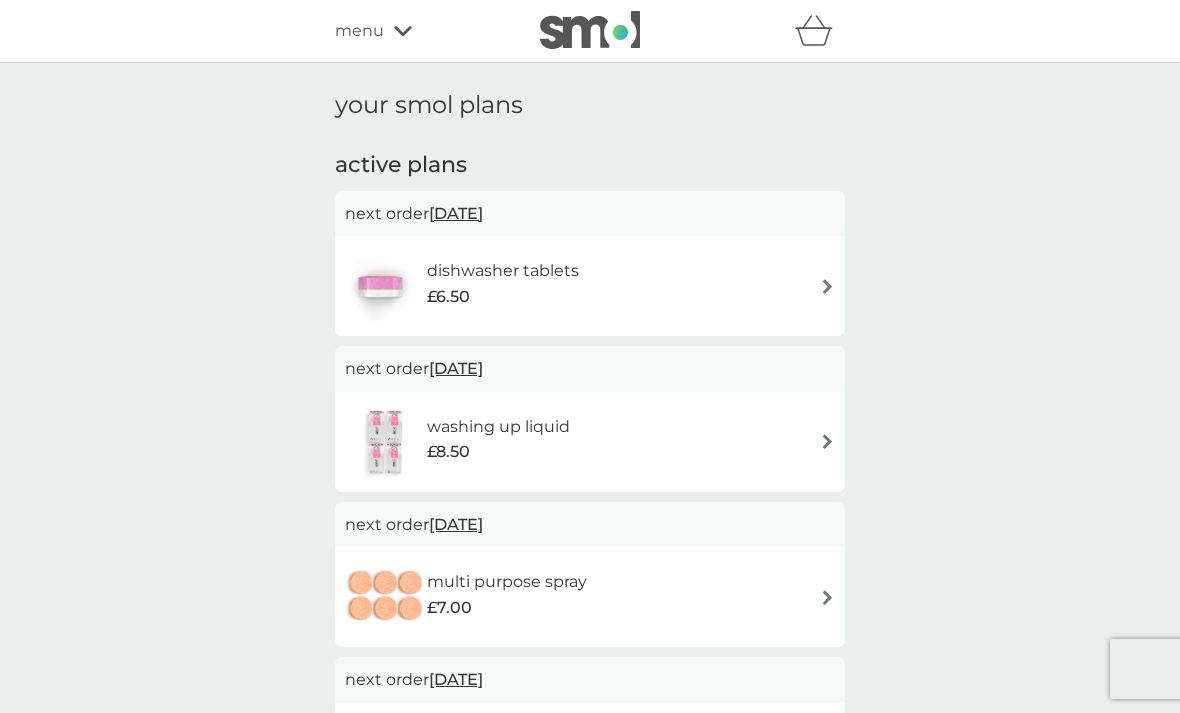 click on "menu" at bounding box center [420, 31] 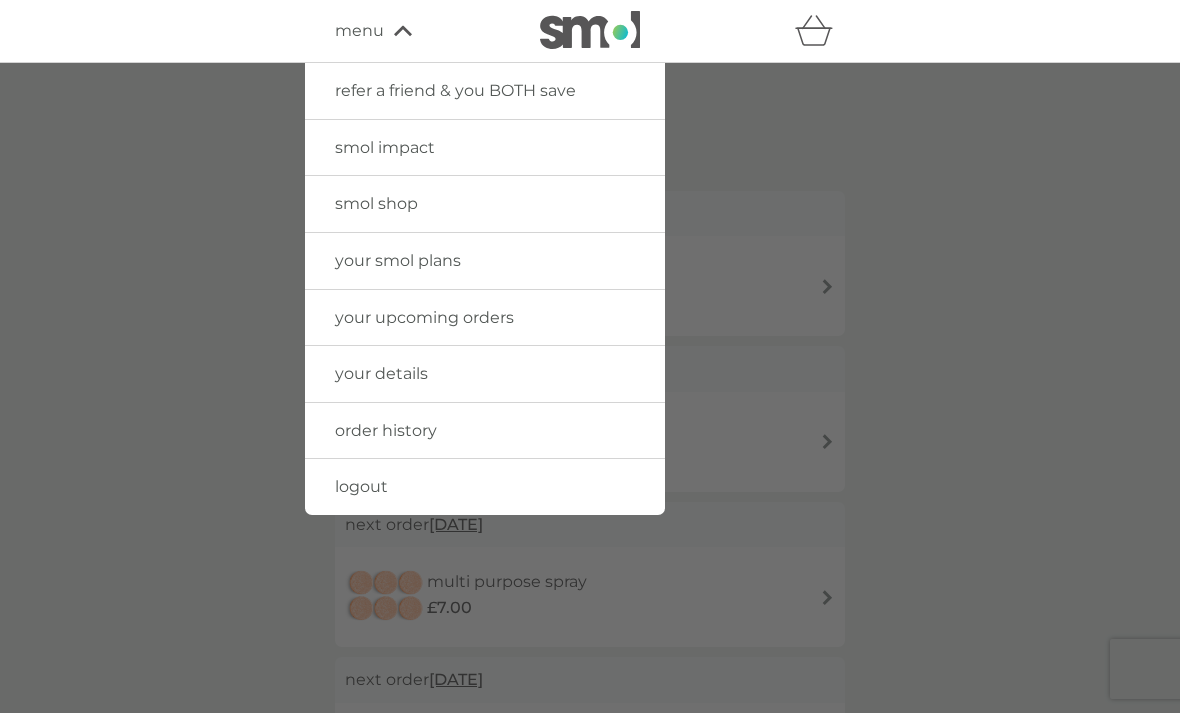 click at bounding box center (590, 30) 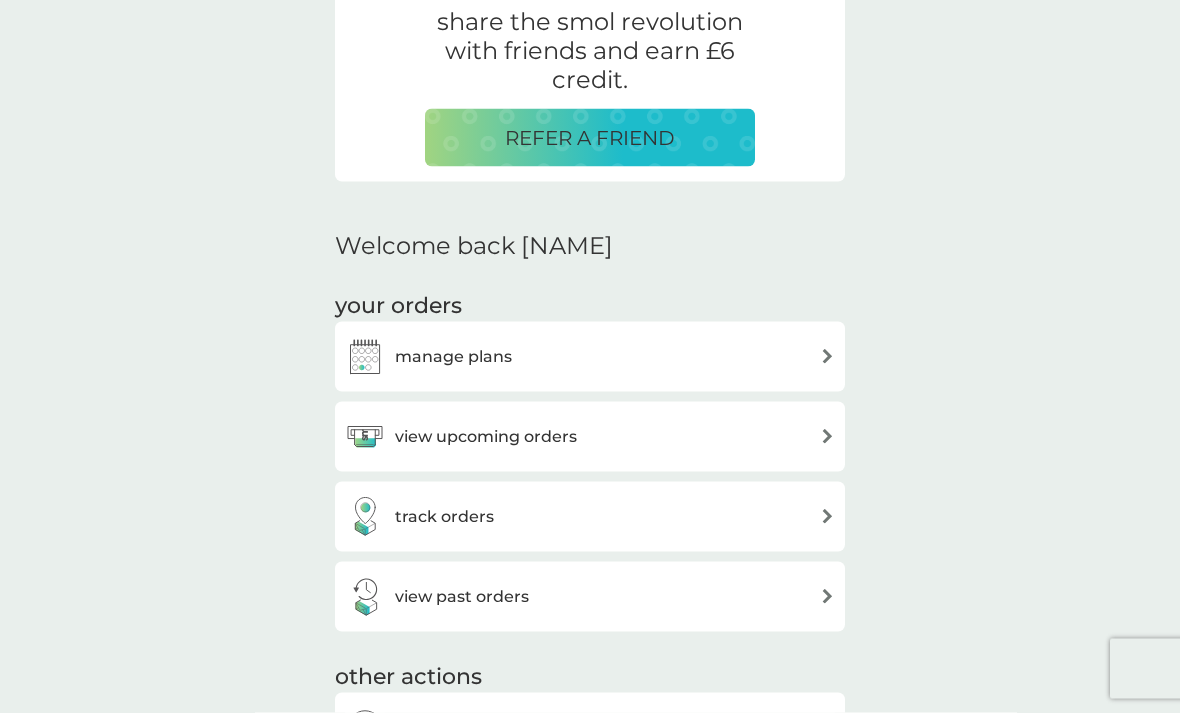 scroll, scrollTop: 406, scrollLeft: 0, axis: vertical 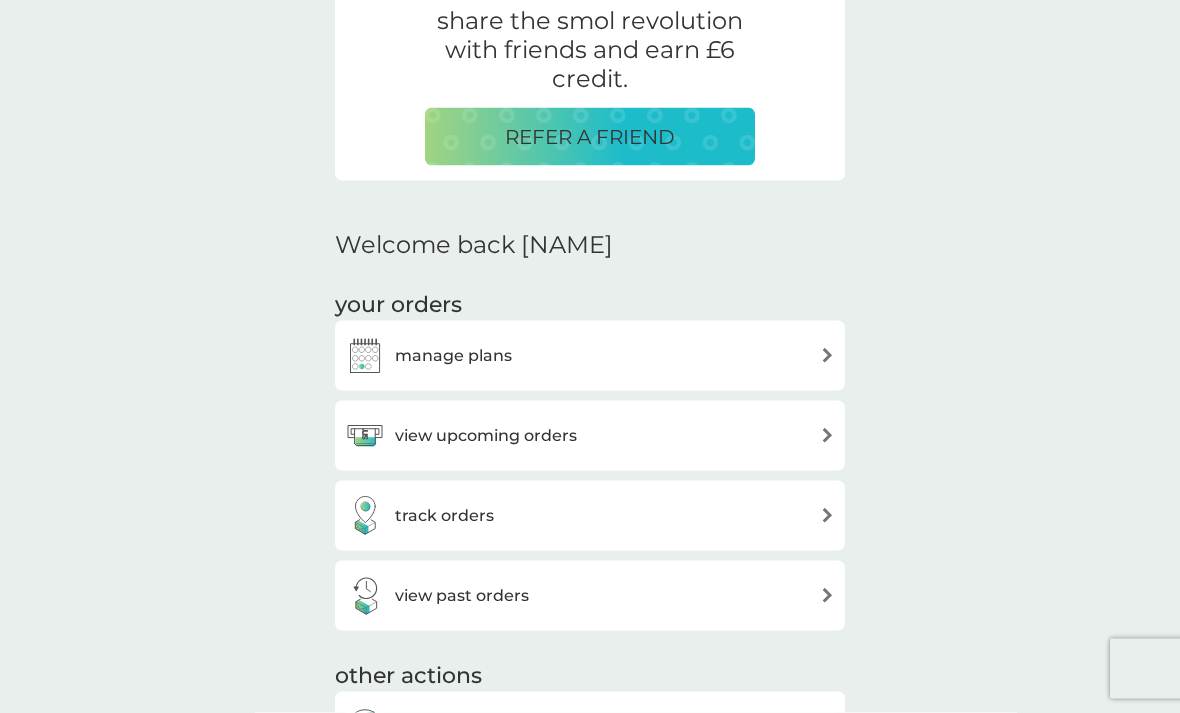 click on "manage plans" at bounding box center (590, 356) 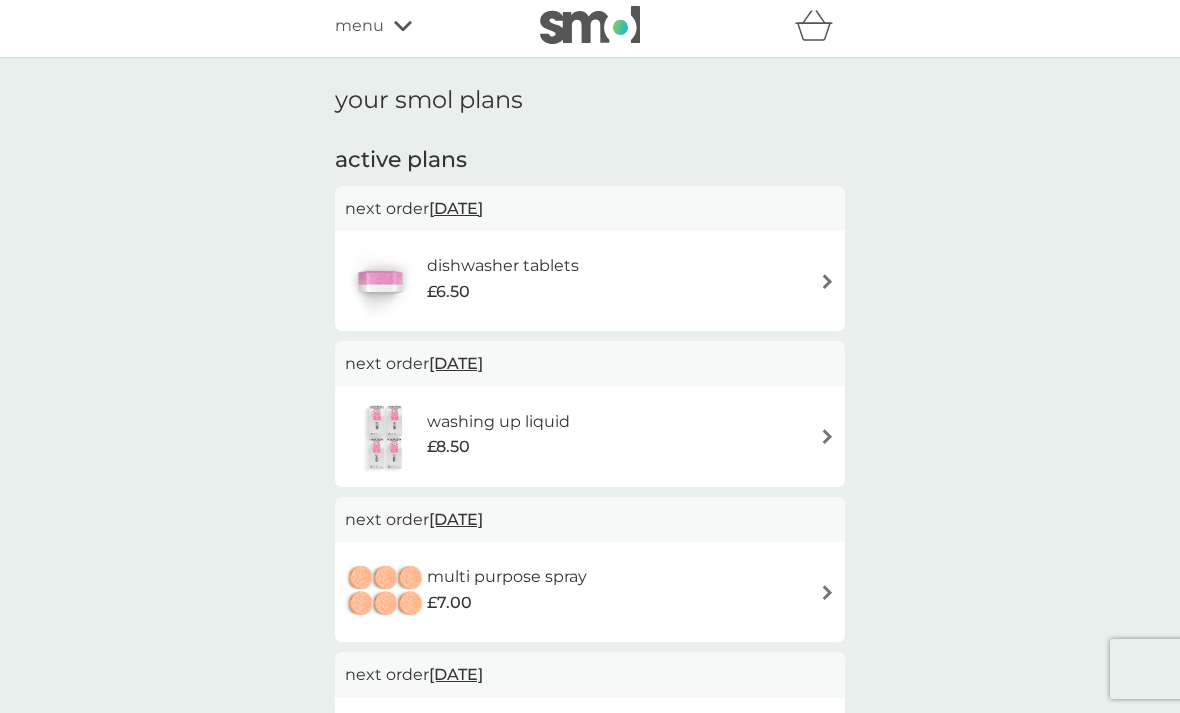 scroll, scrollTop: 9, scrollLeft: 0, axis: vertical 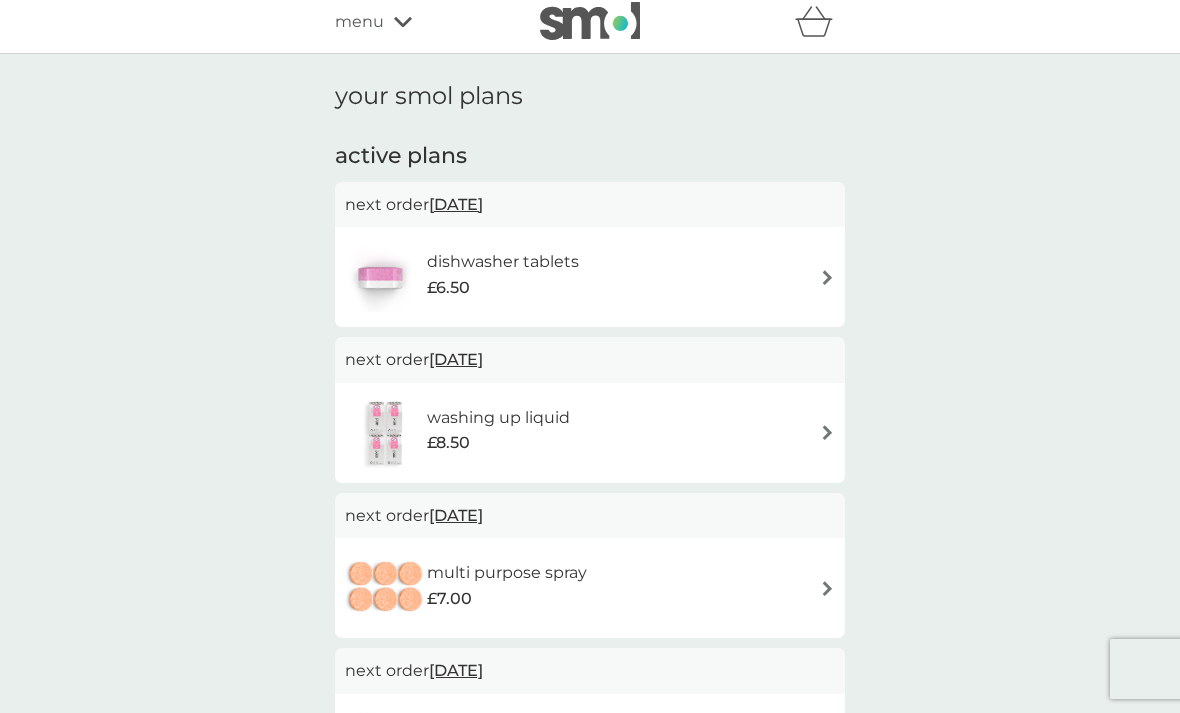 click at bounding box center [590, 21] 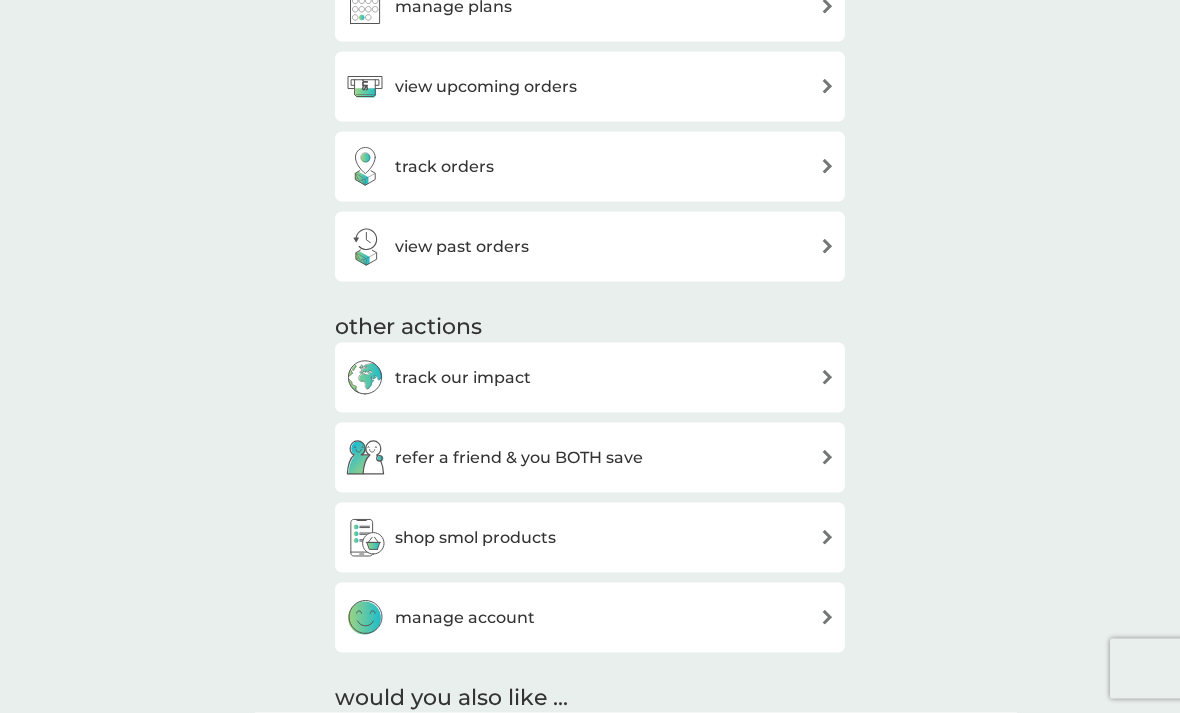 scroll, scrollTop: 756, scrollLeft: 0, axis: vertical 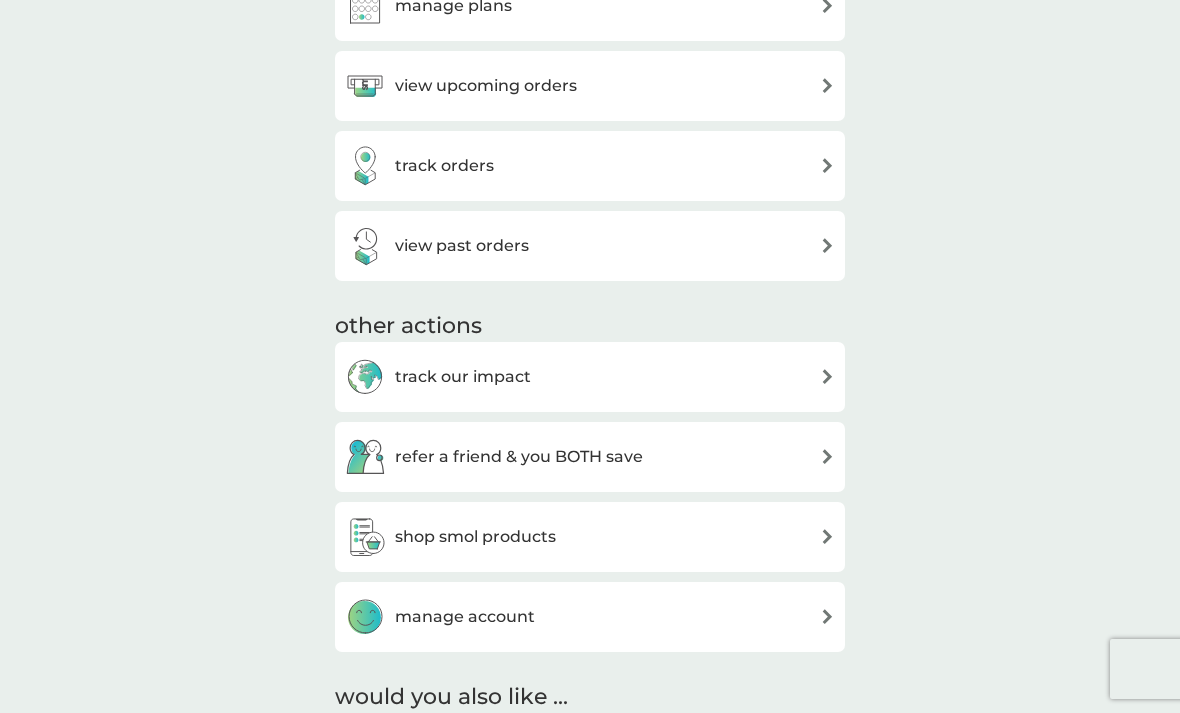 click at bounding box center [827, 616] 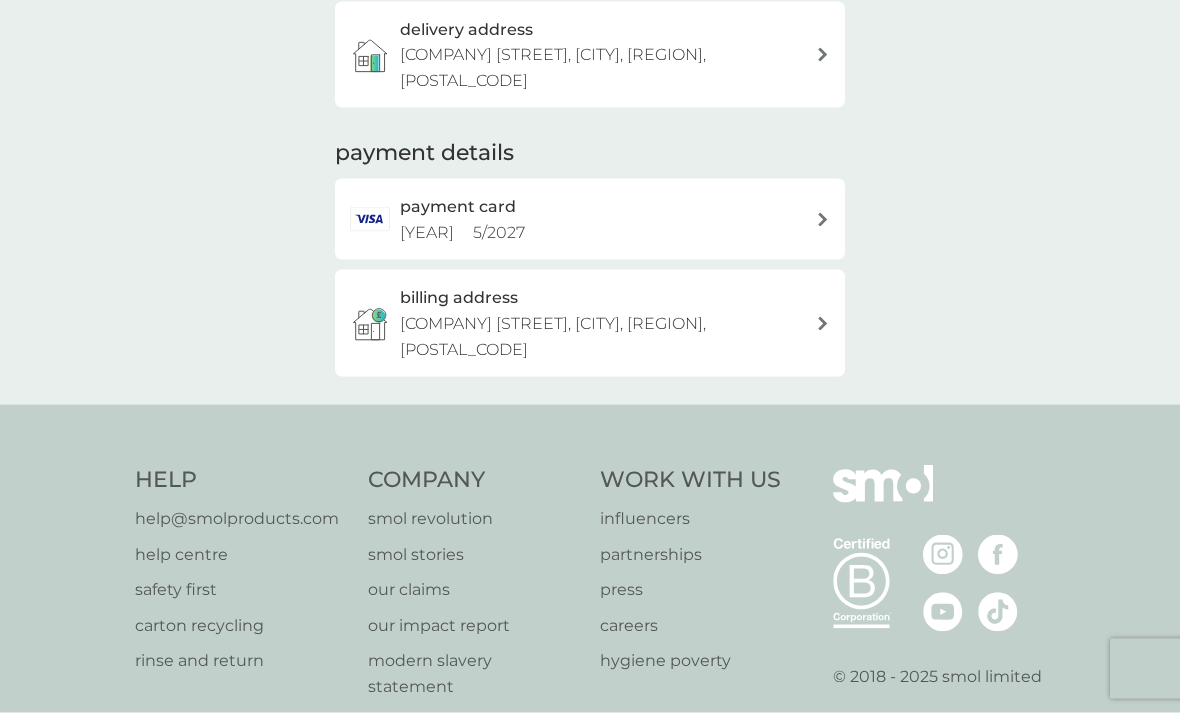 scroll, scrollTop: 342, scrollLeft: 0, axis: vertical 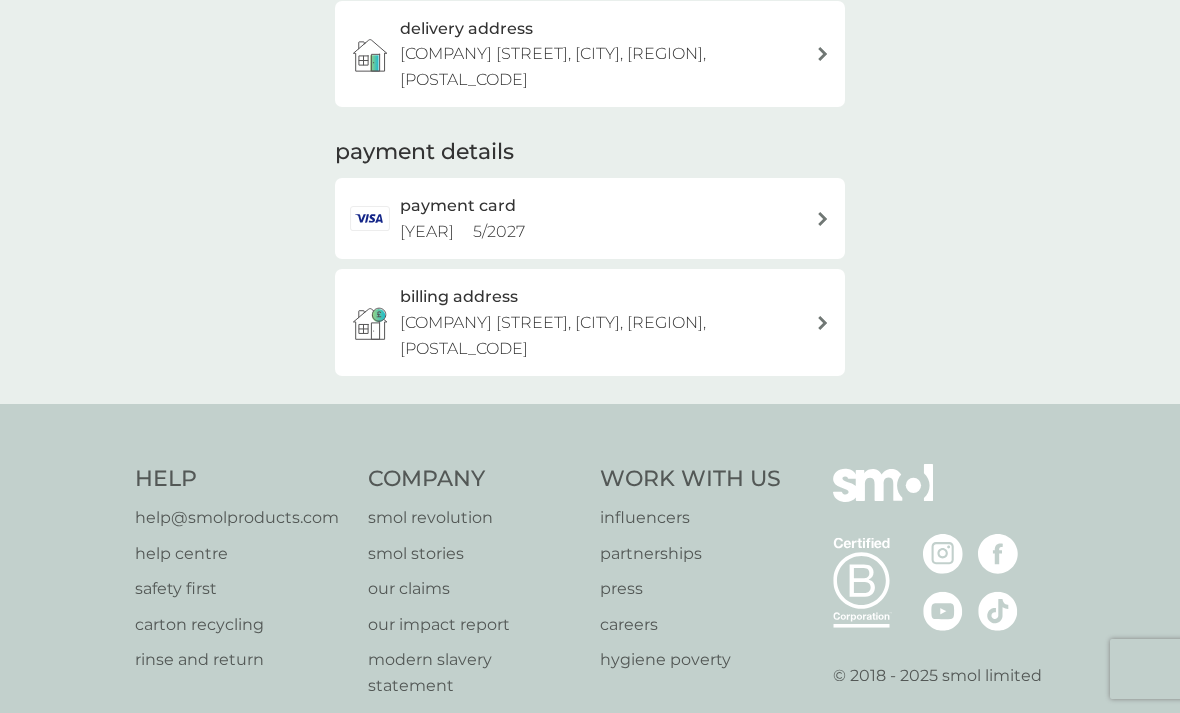 click on "help centre" at bounding box center (237, 554) 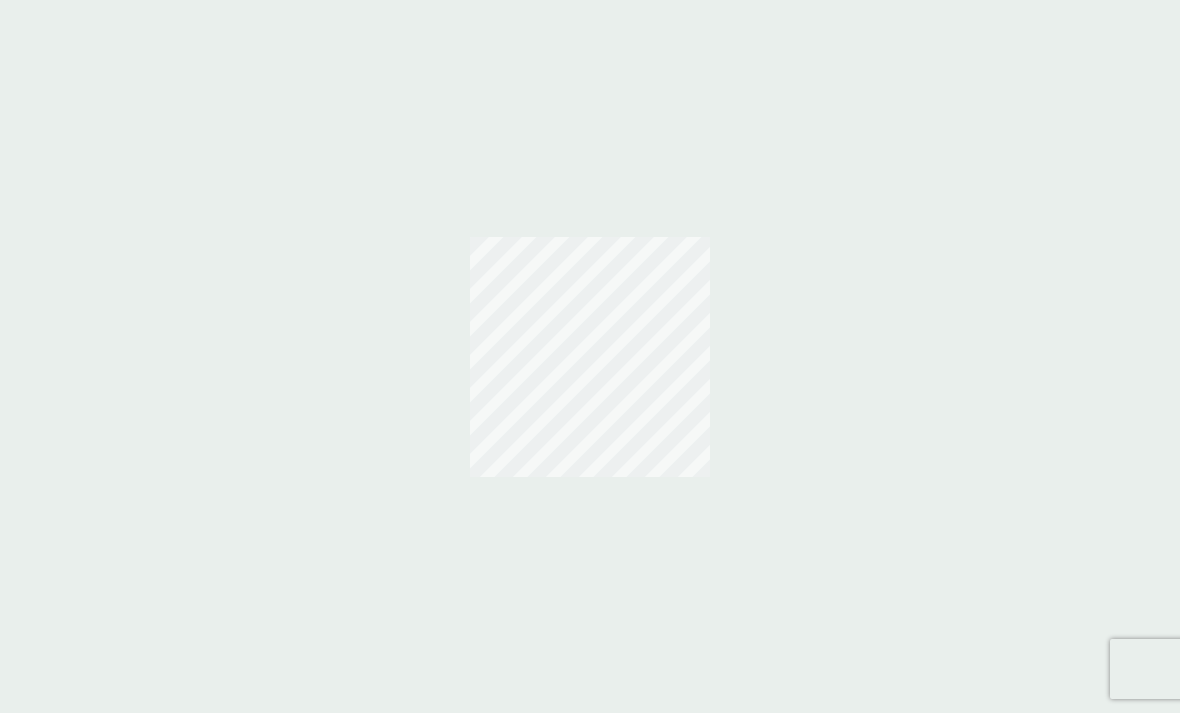 scroll, scrollTop: 0, scrollLeft: 0, axis: both 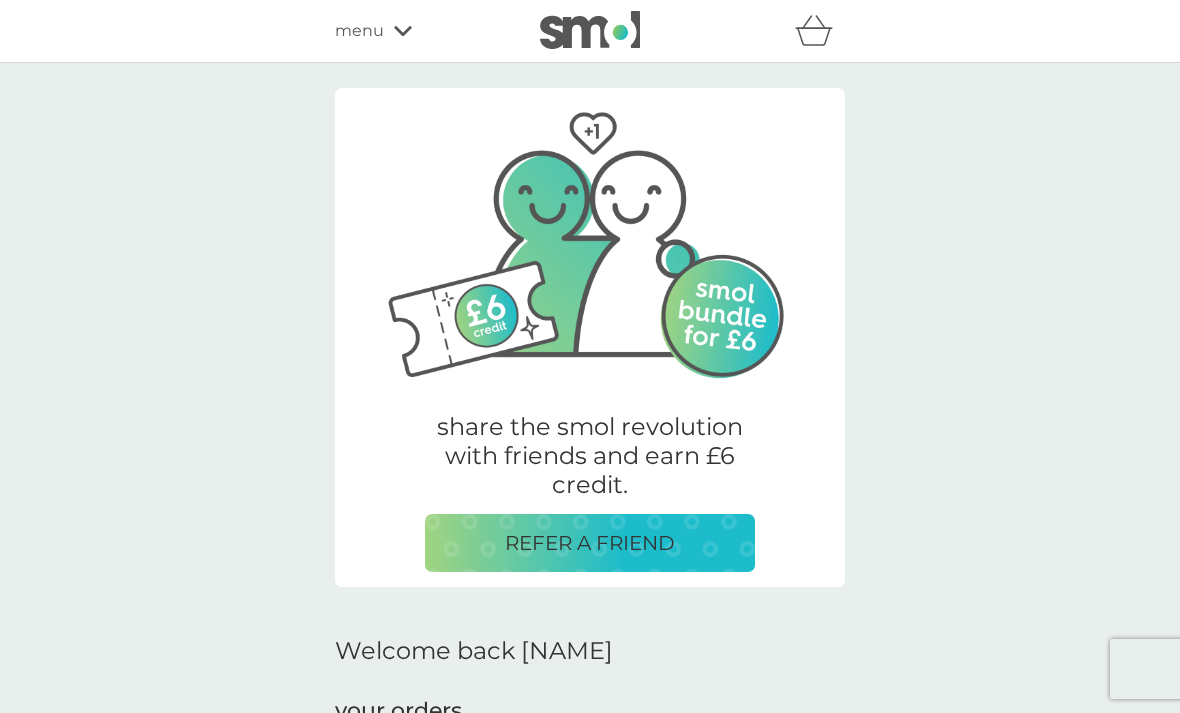 click at bounding box center (590, 30) 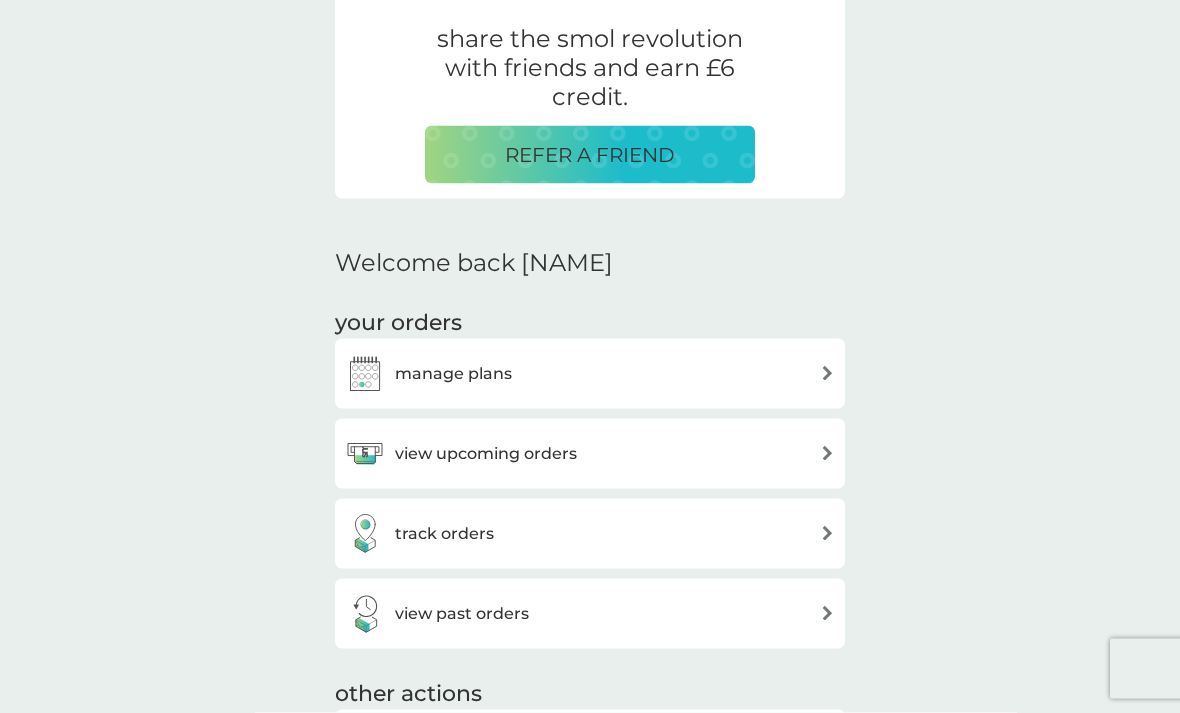 scroll, scrollTop: 389, scrollLeft: 0, axis: vertical 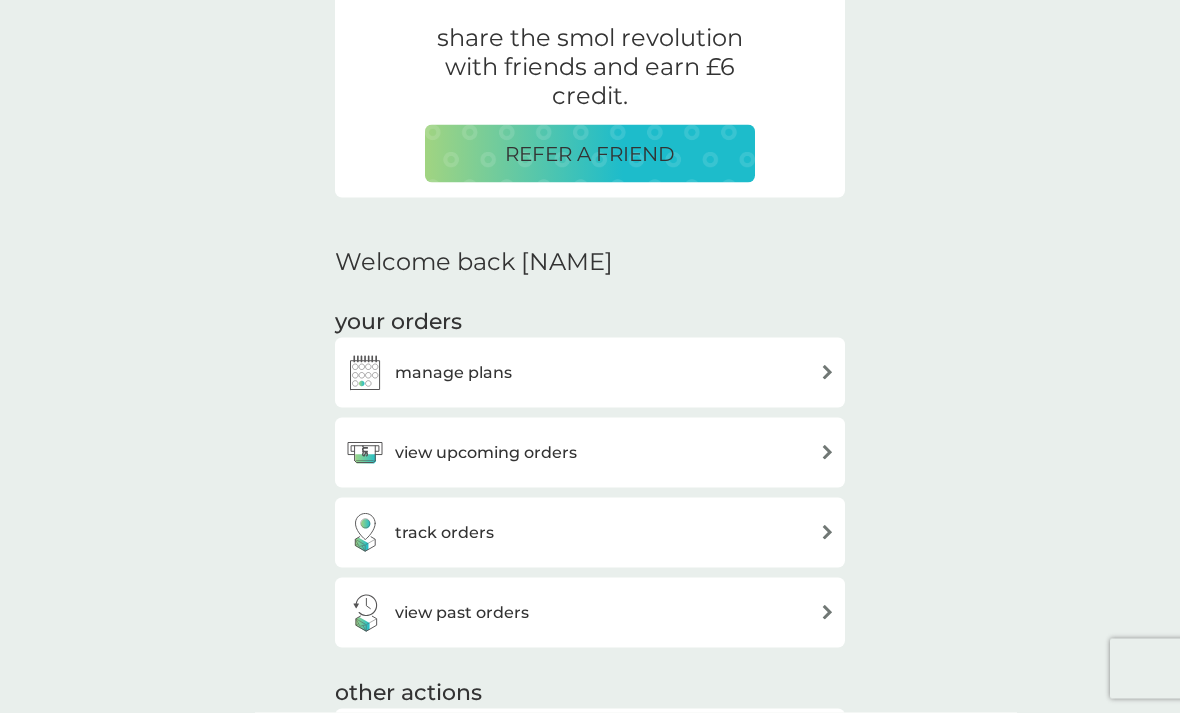 click on "manage plans" at bounding box center [590, 373] 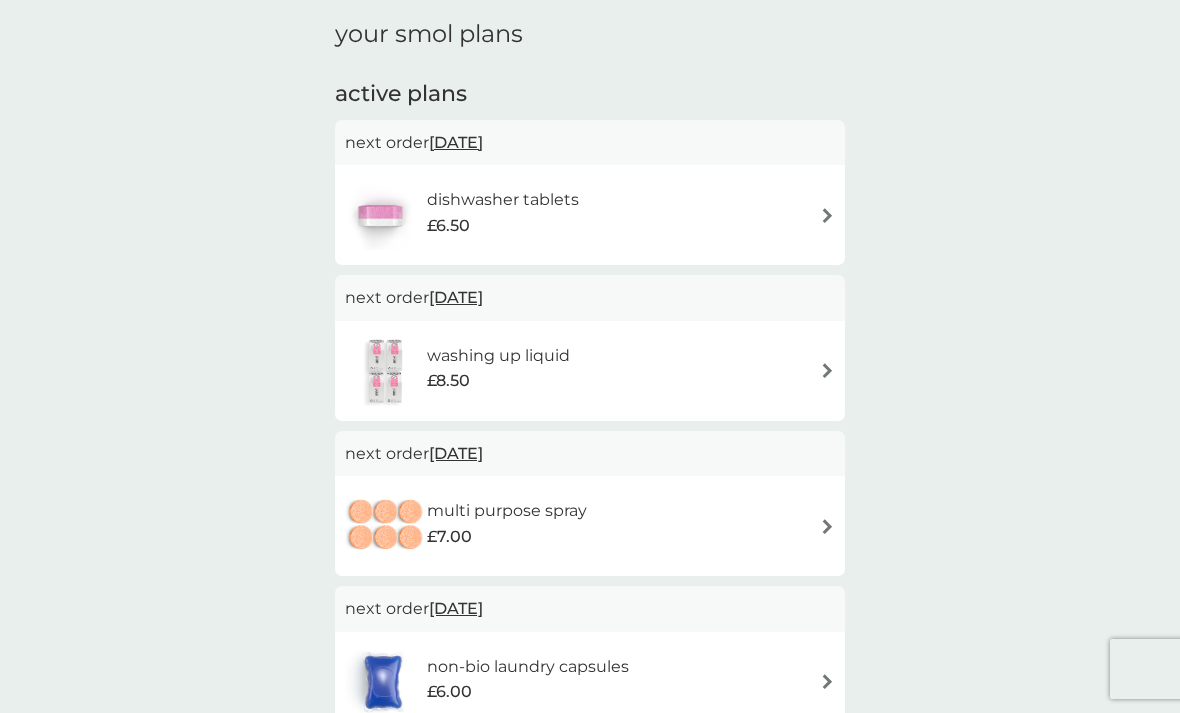 scroll, scrollTop: 57, scrollLeft: 0, axis: vertical 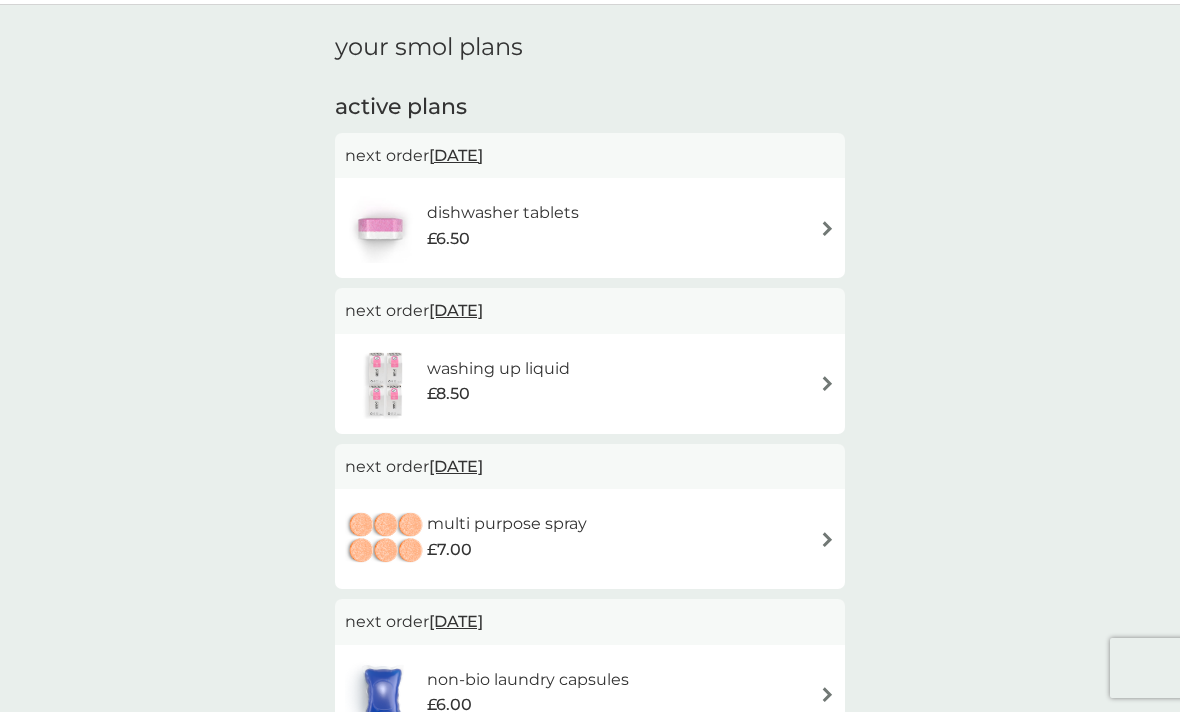 click at bounding box center (827, 229) 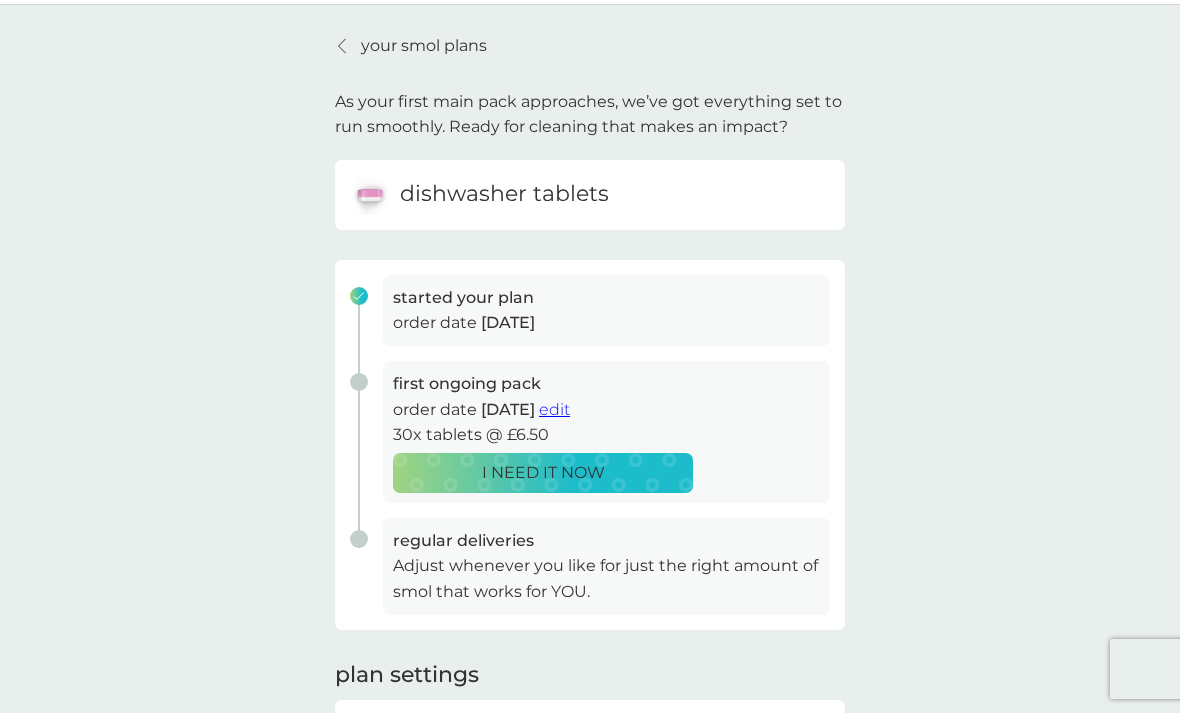 scroll, scrollTop: 0, scrollLeft: 0, axis: both 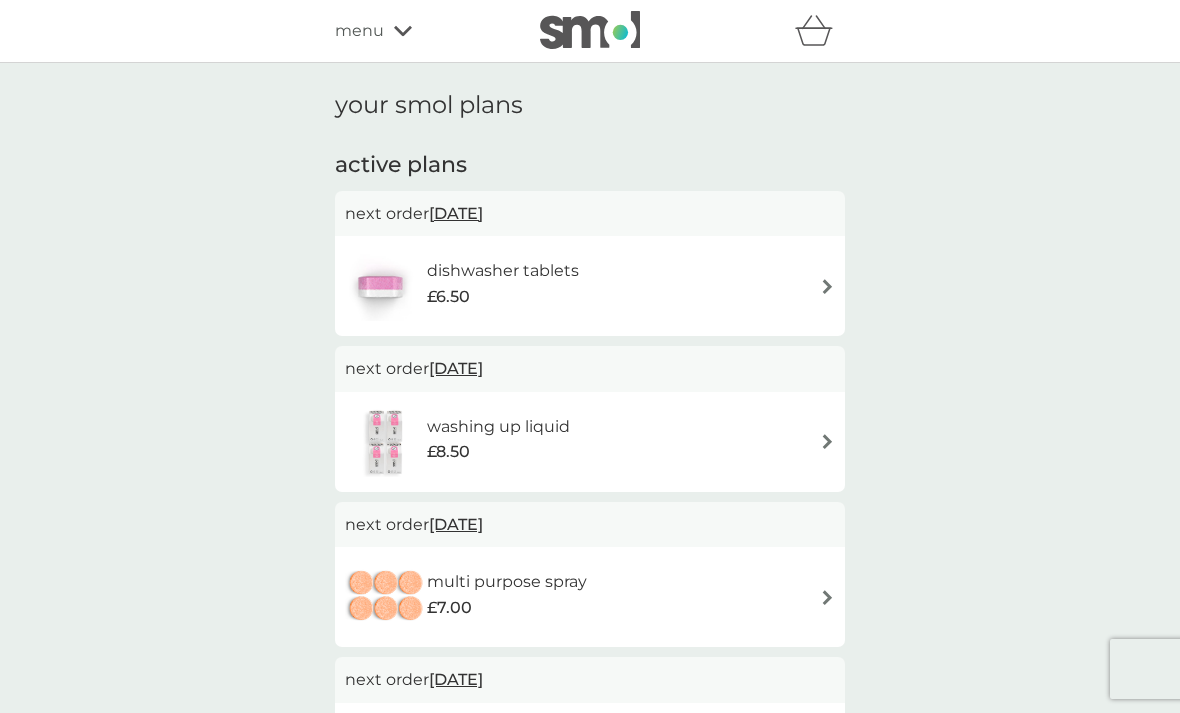 click on "menu" at bounding box center [359, 31] 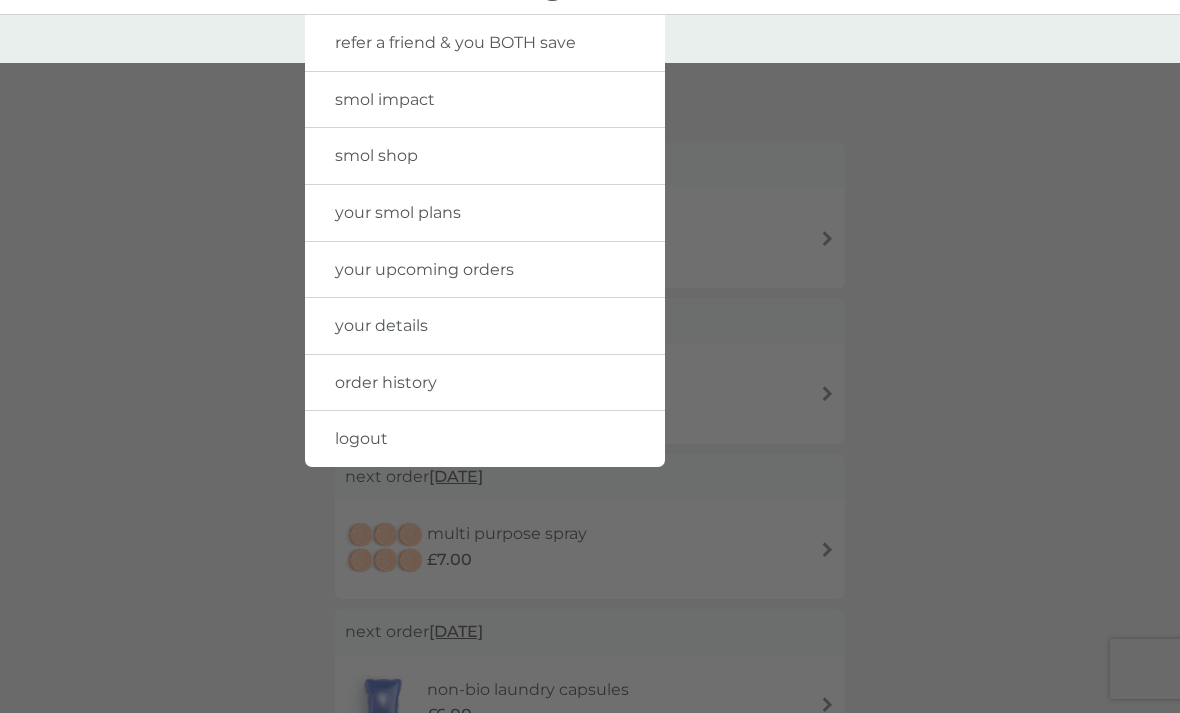 scroll, scrollTop: 0, scrollLeft: 0, axis: both 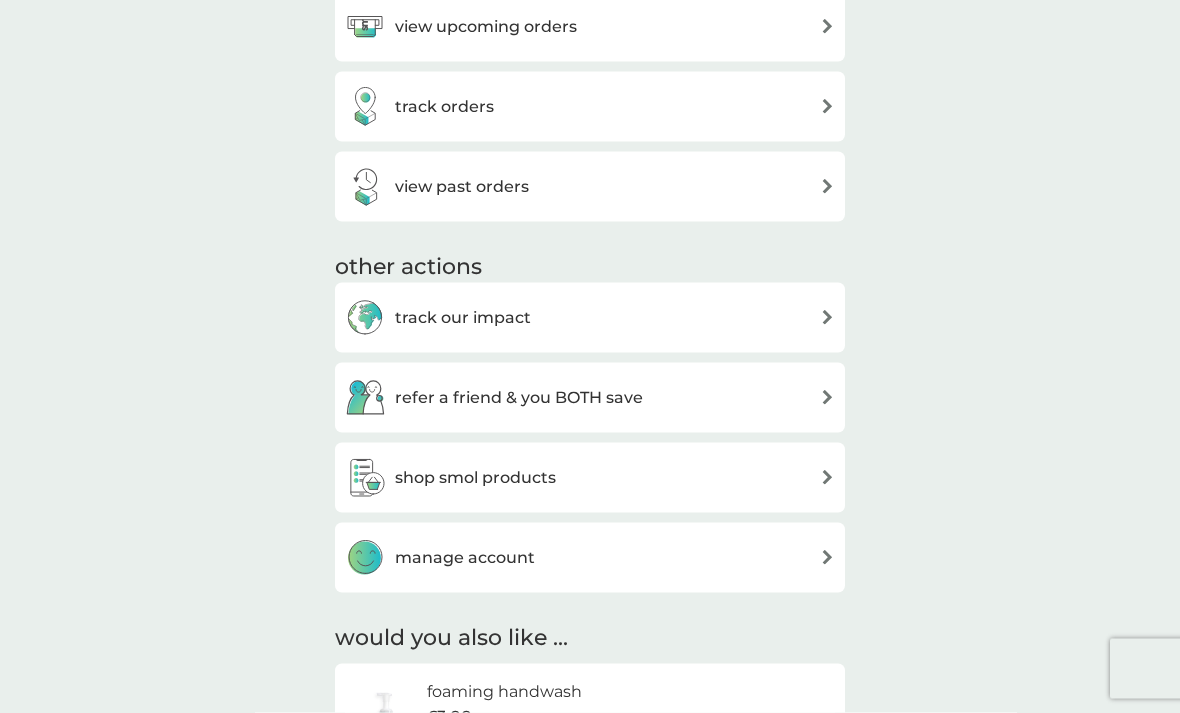 click on "shop smol products" at bounding box center (590, 478) 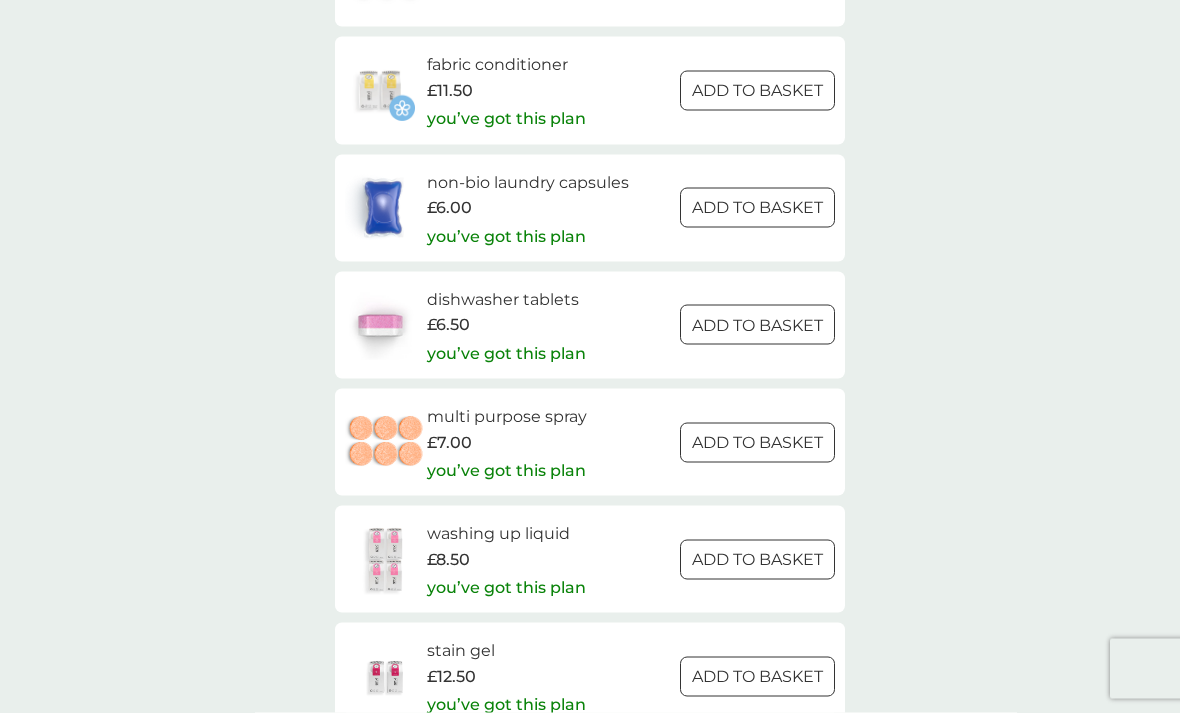 scroll, scrollTop: 2738, scrollLeft: 0, axis: vertical 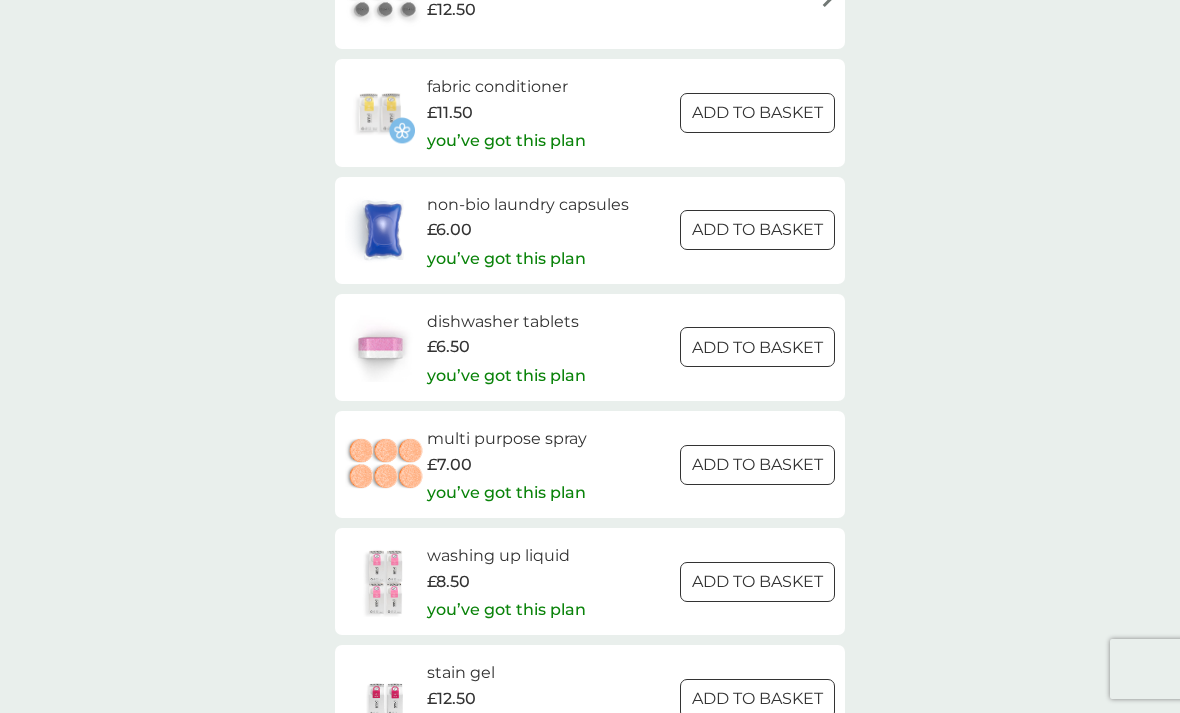 click on "you’ve got this plan" at bounding box center [506, 141] 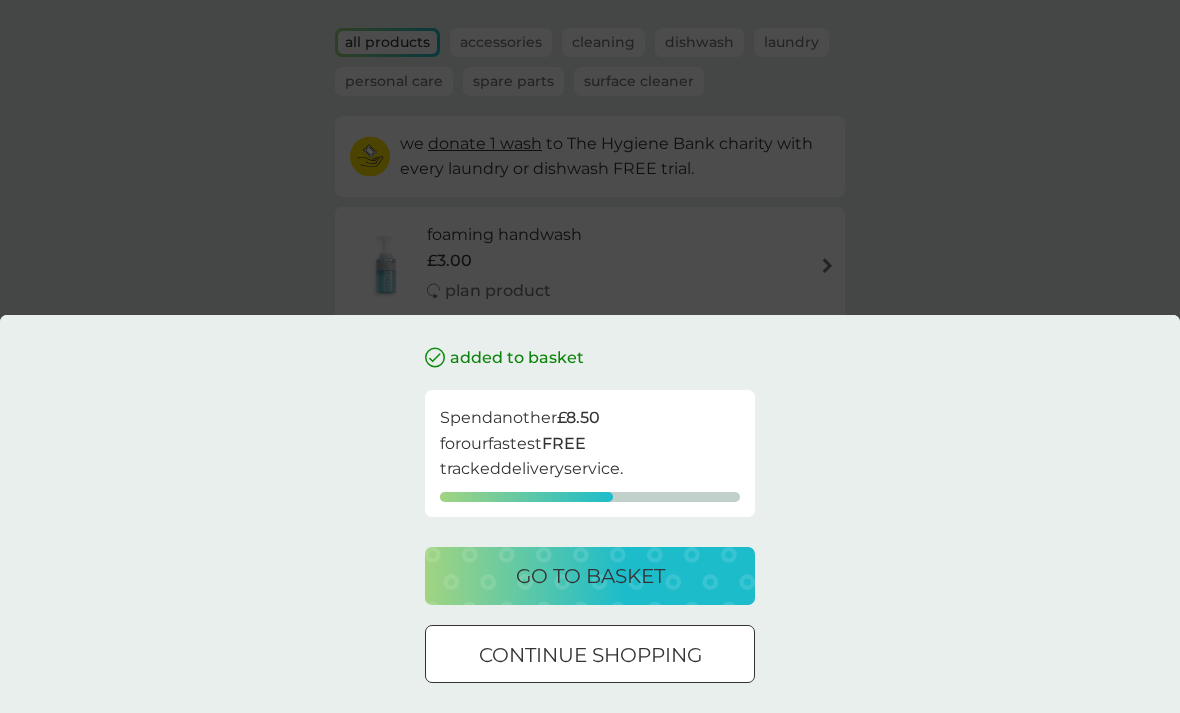 scroll, scrollTop: 28, scrollLeft: 0, axis: vertical 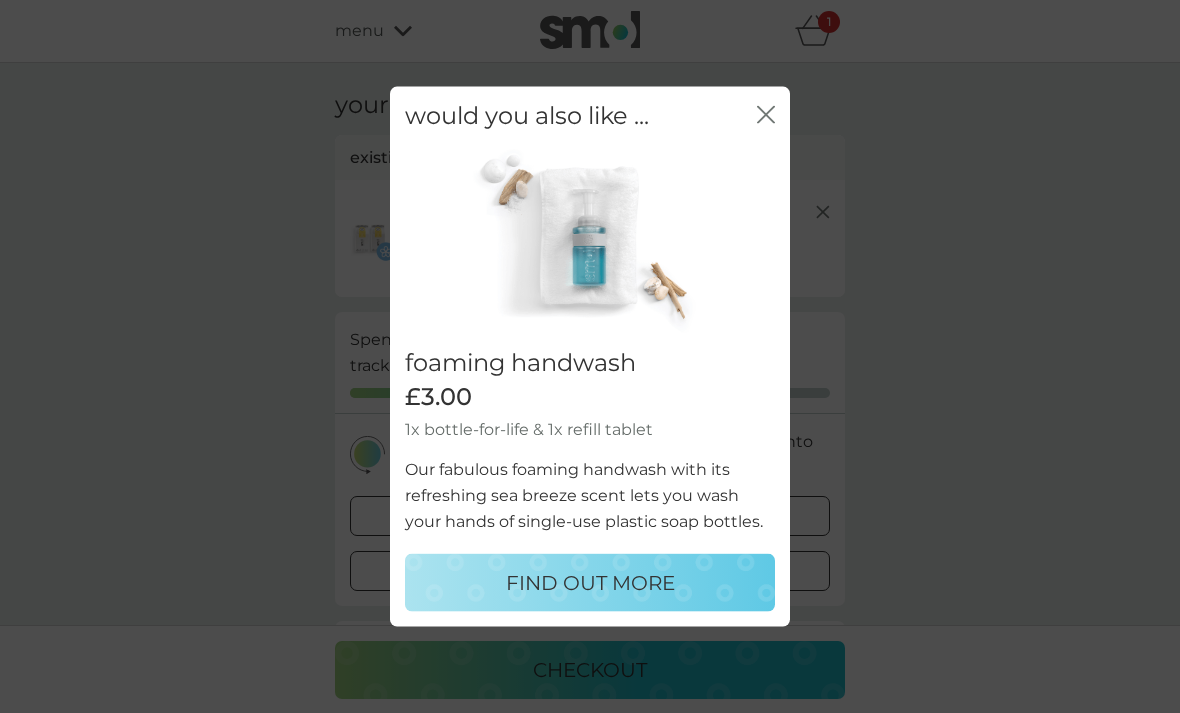 click 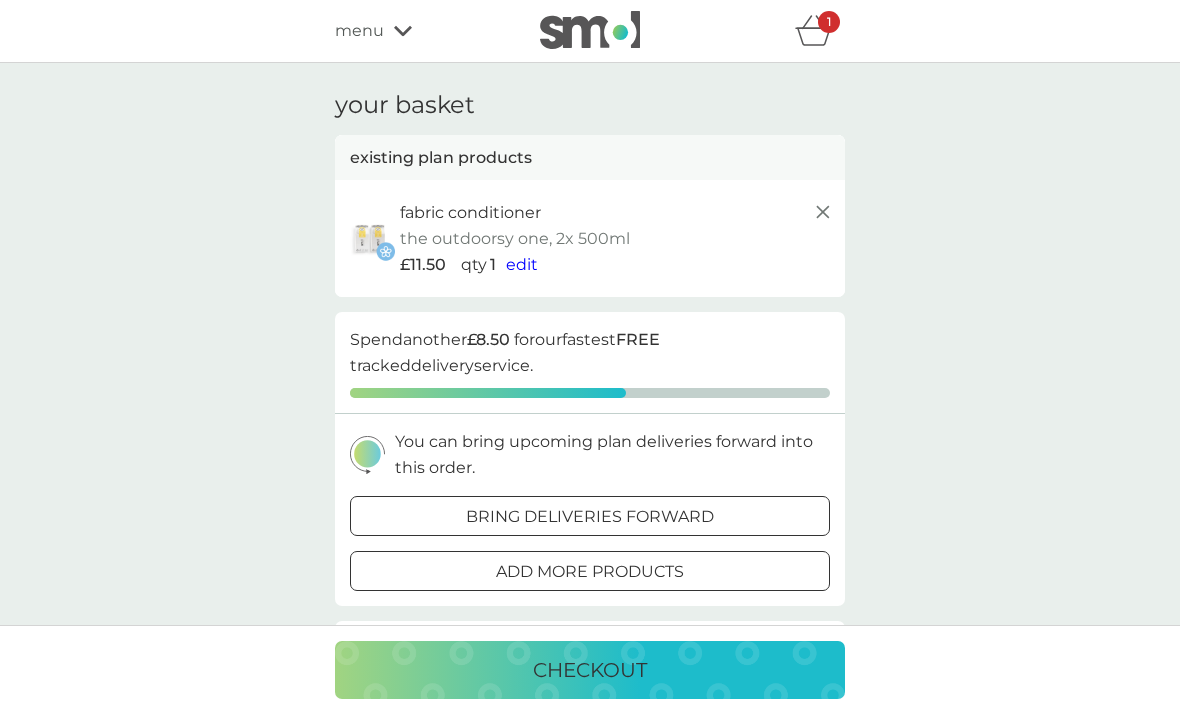 click 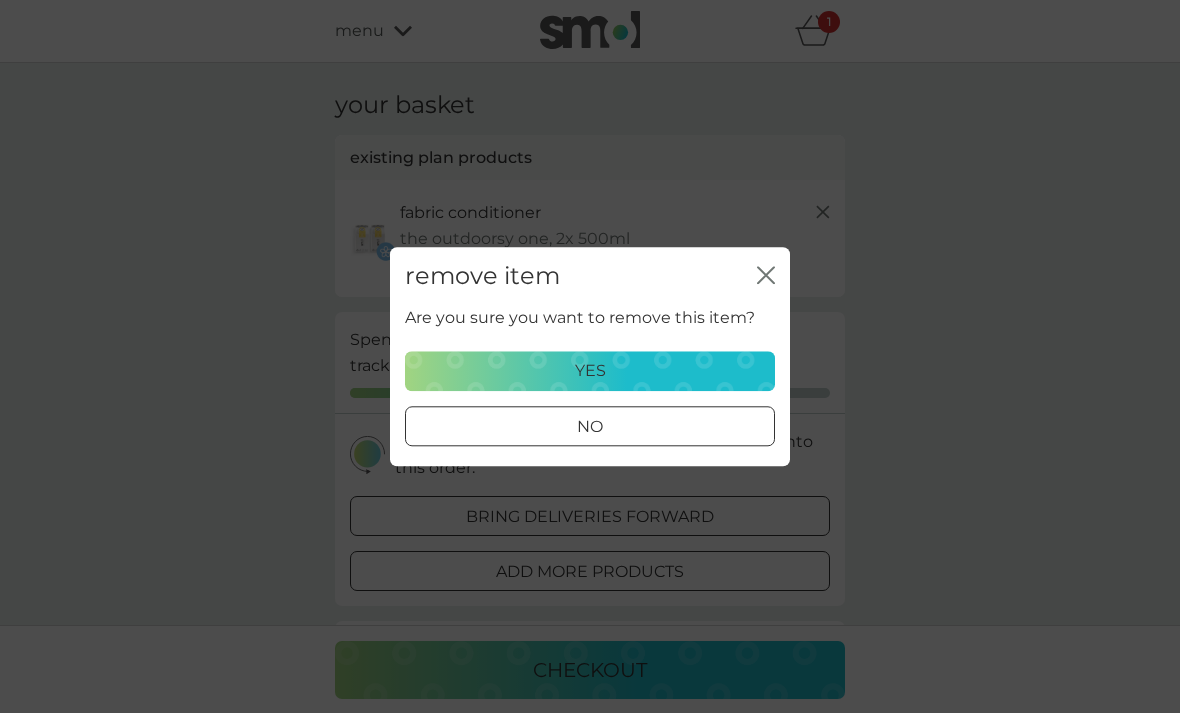 click on "yes" at bounding box center [590, 371] 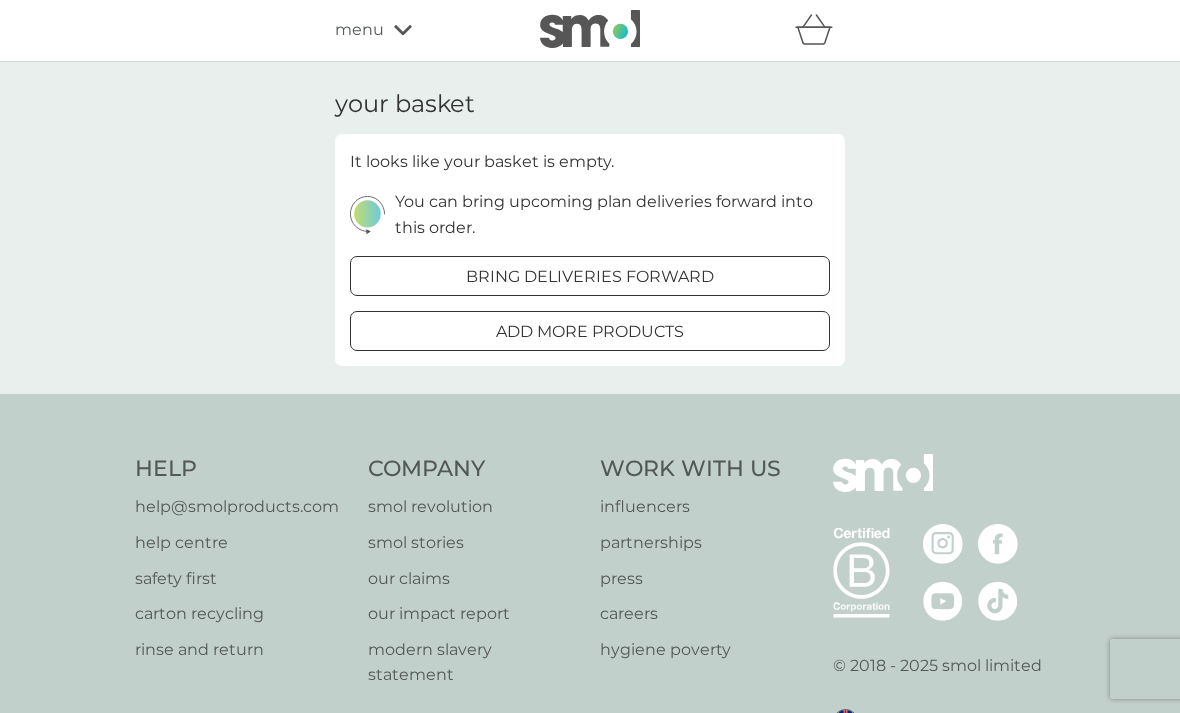 scroll, scrollTop: 0, scrollLeft: 0, axis: both 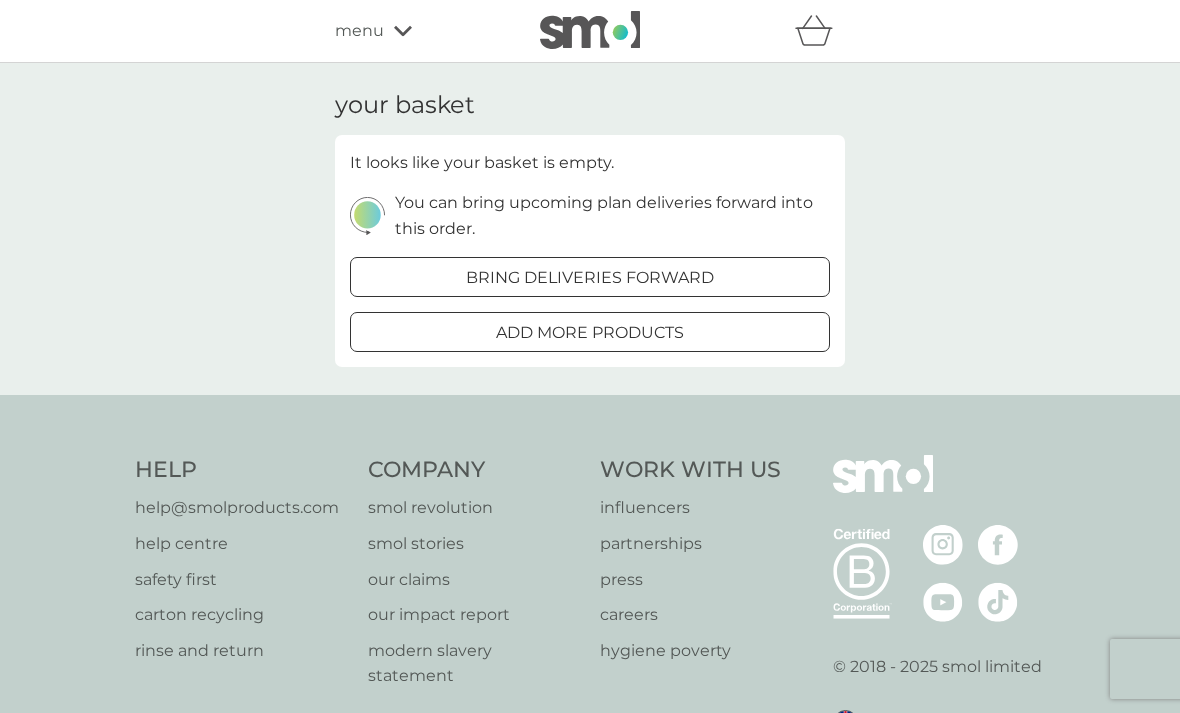 click at bounding box center [590, 30] 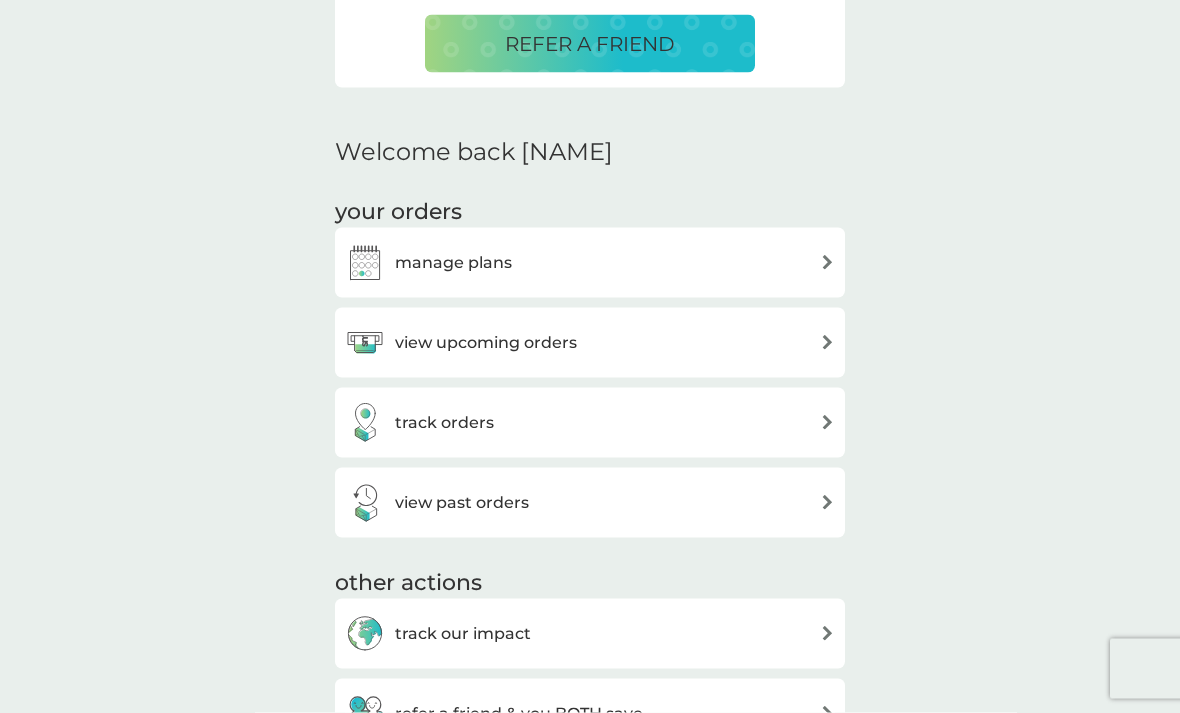 scroll, scrollTop: 500, scrollLeft: 0, axis: vertical 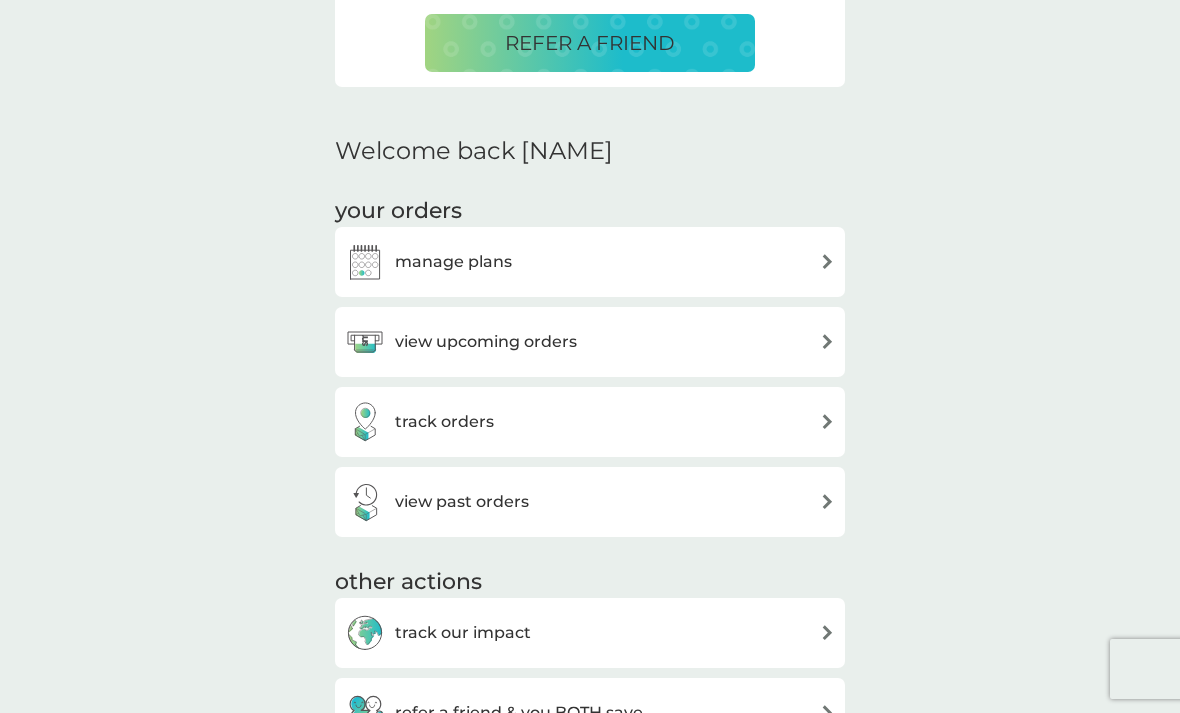 click at bounding box center [827, 341] 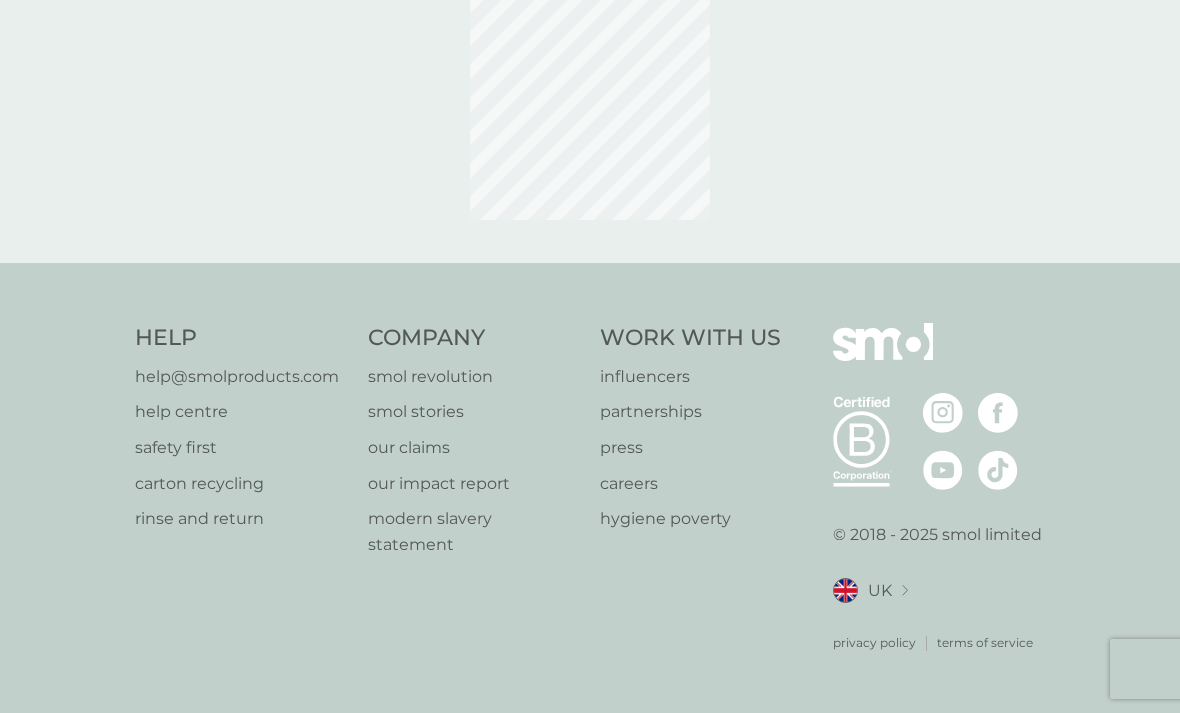 scroll, scrollTop: 0, scrollLeft: 0, axis: both 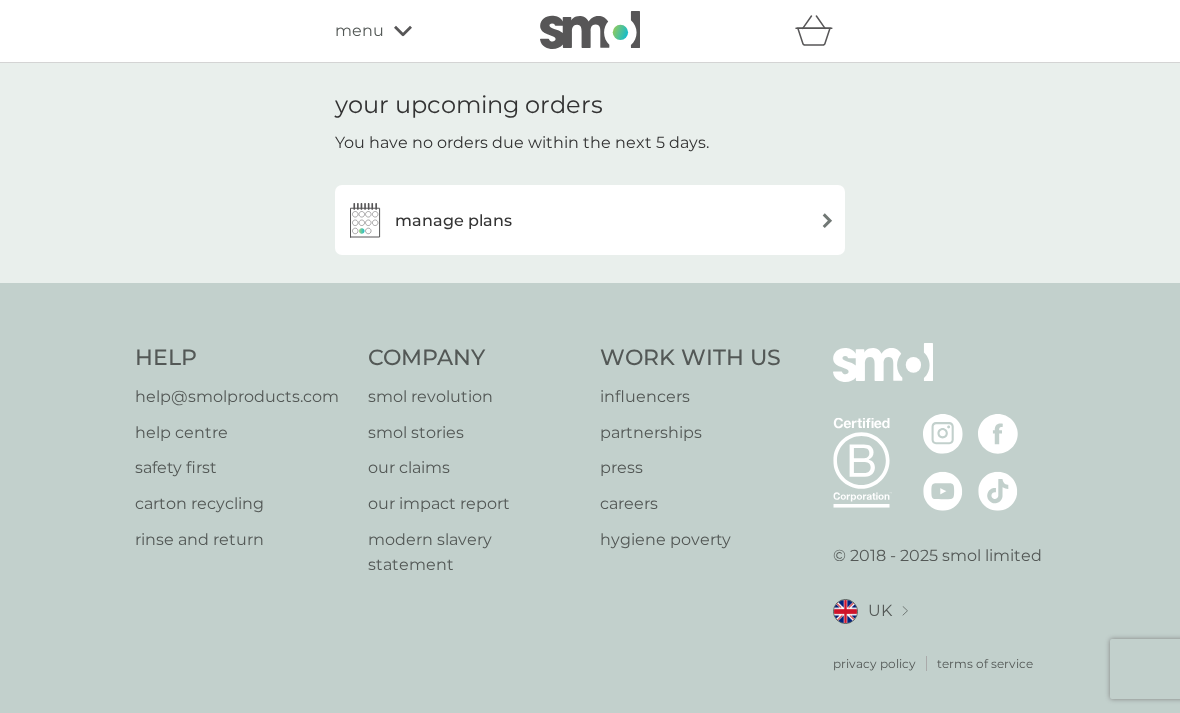 click at bounding box center (827, 220) 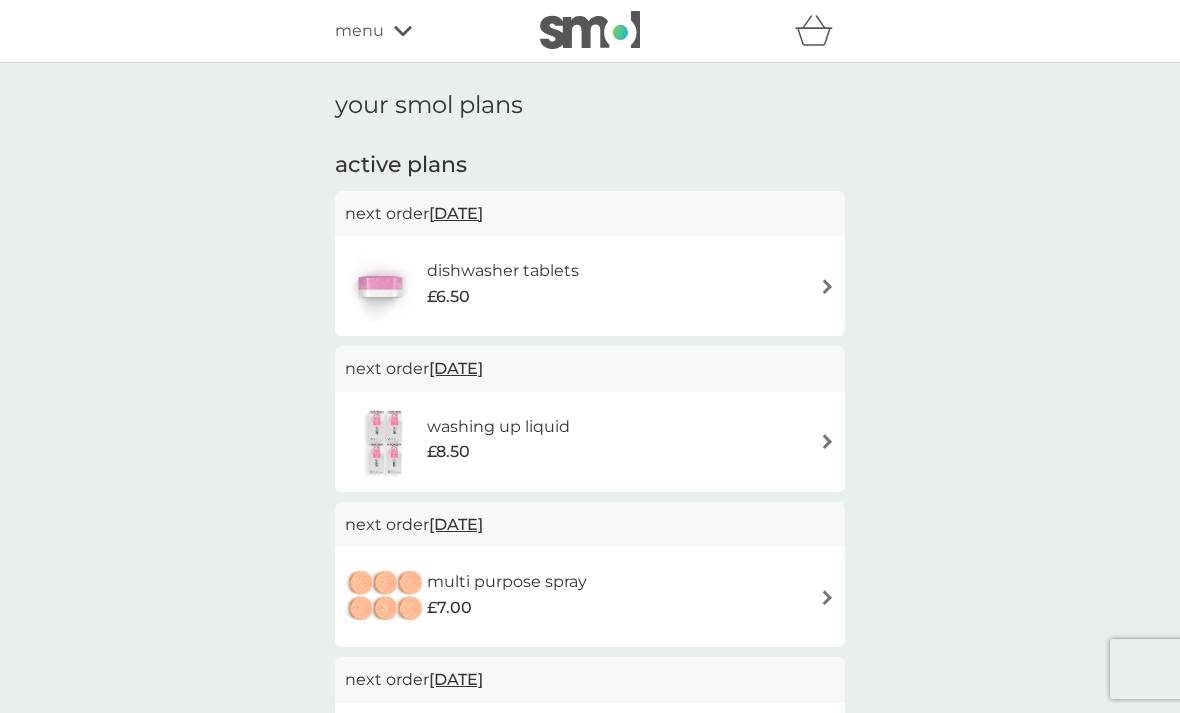 click on "next order  [DATE]" at bounding box center (590, 214) 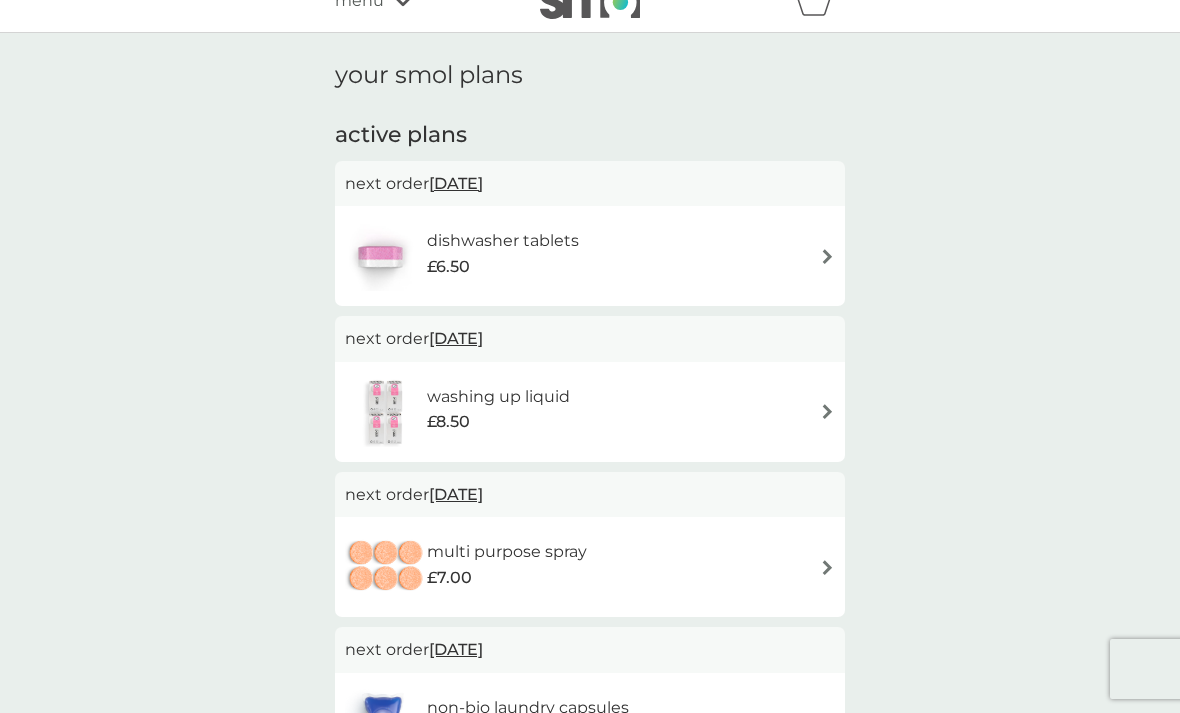 scroll, scrollTop: 38, scrollLeft: 0, axis: vertical 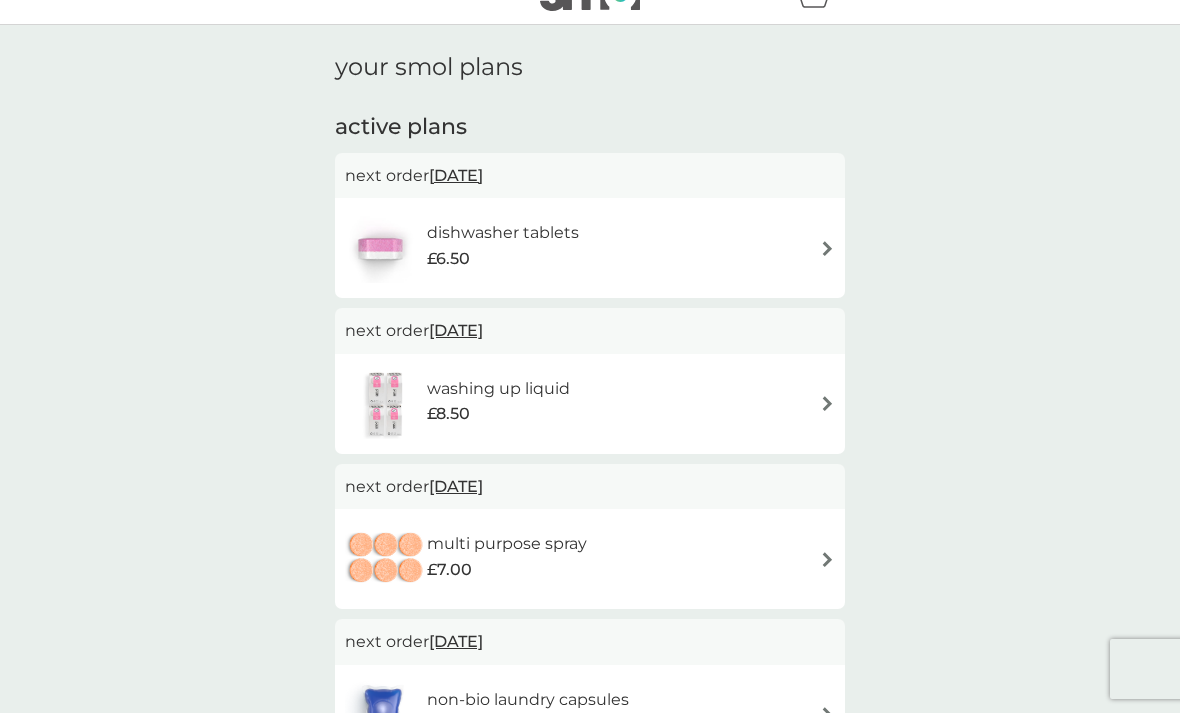 click at bounding box center (827, 248) 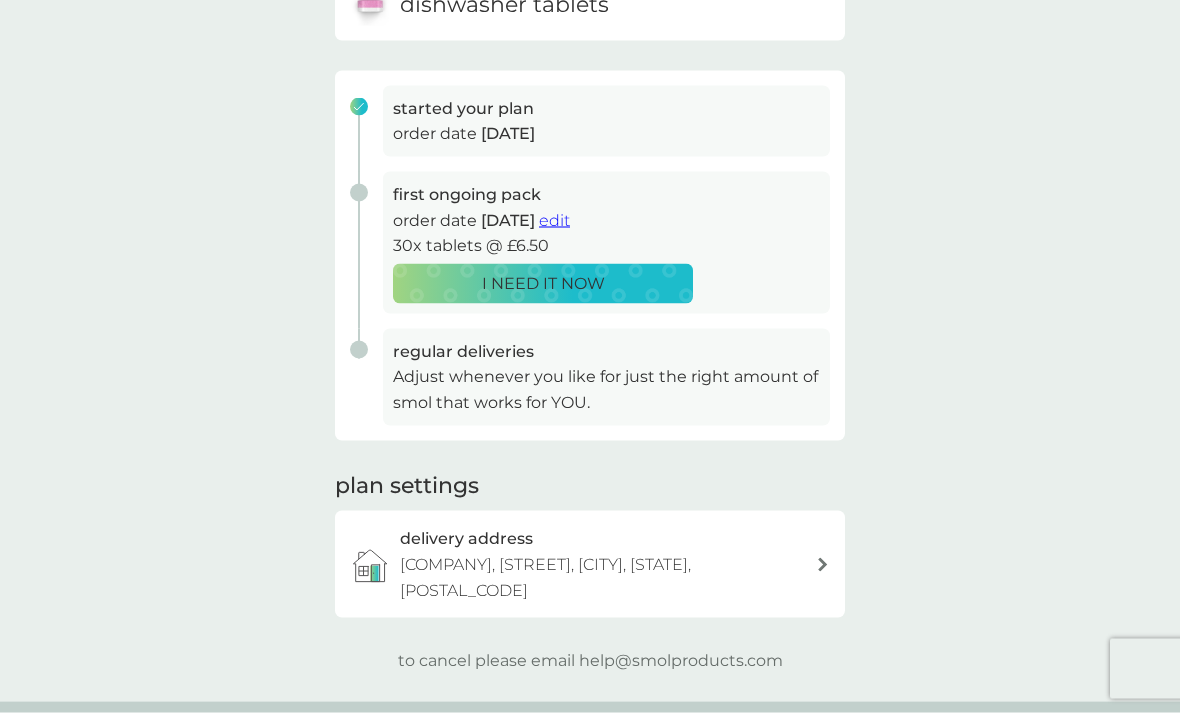 scroll, scrollTop: 330, scrollLeft: 0, axis: vertical 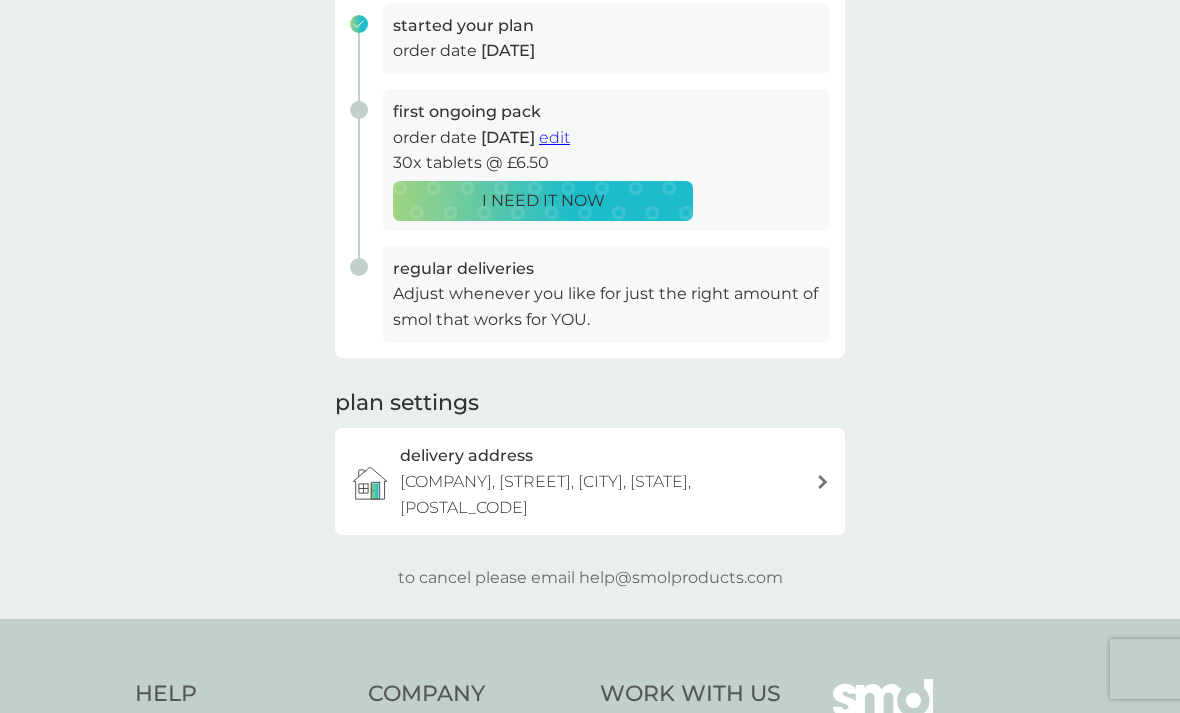 click on "to cancel please email [EMAIL]" at bounding box center [590, 578] 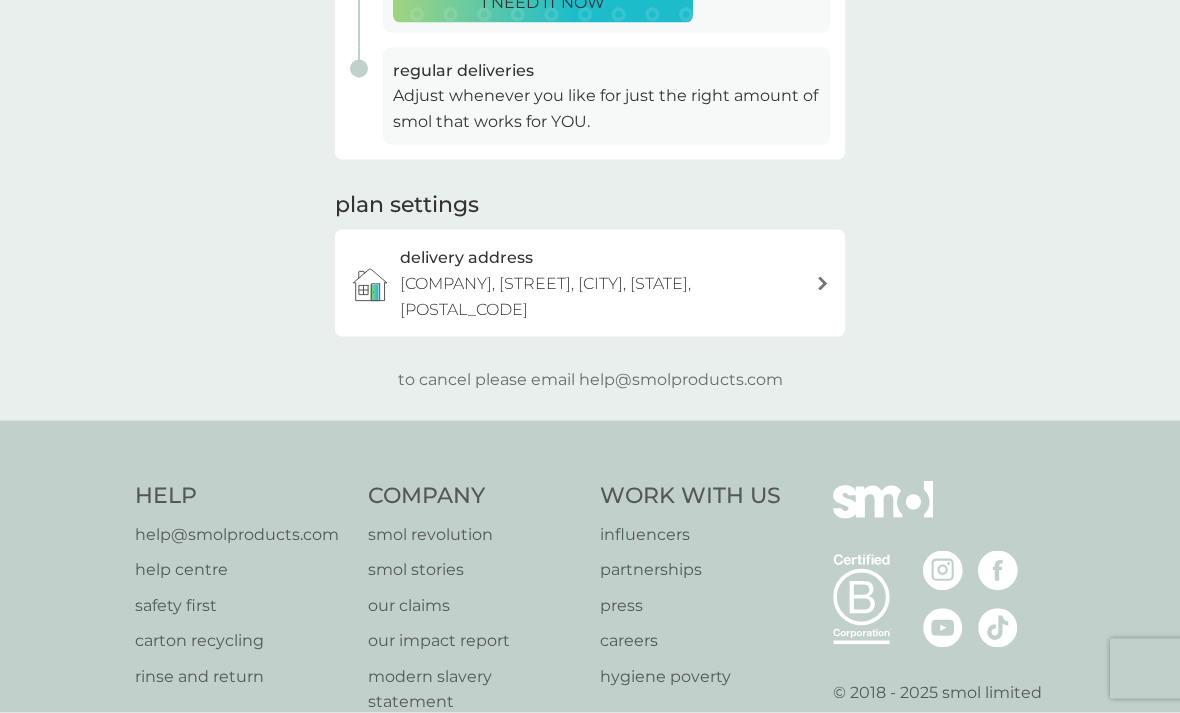 scroll, scrollTop: 526, scrollLeft: 0, axis: vertical 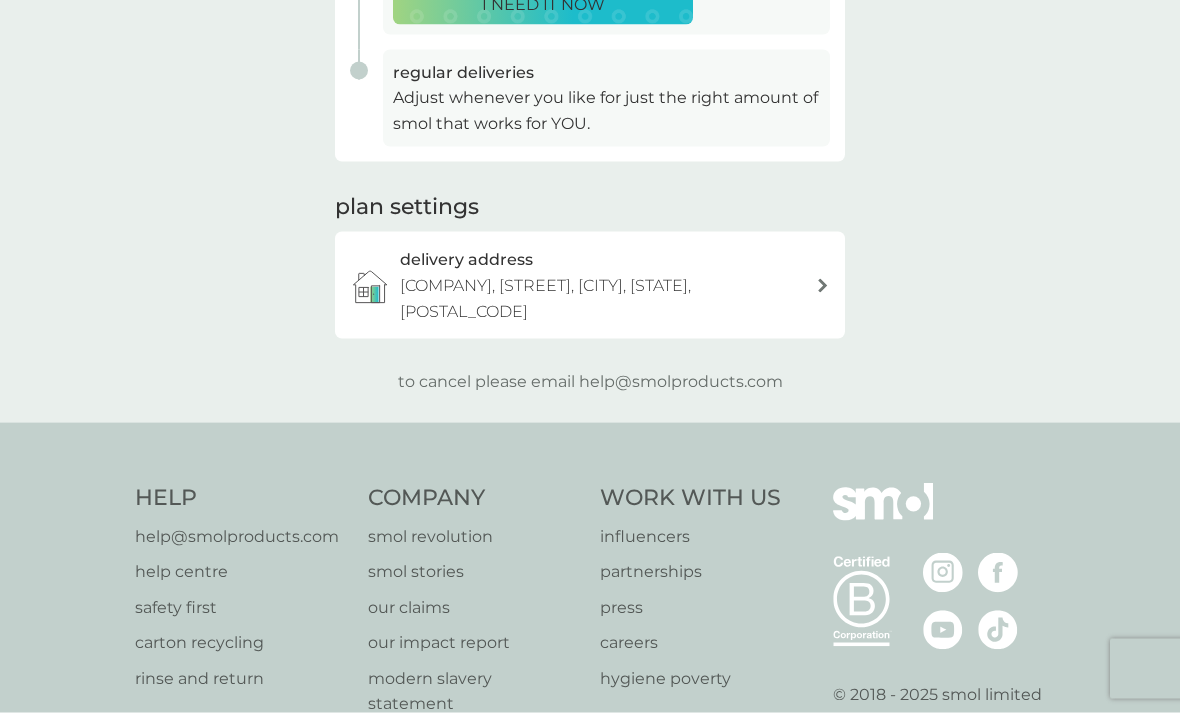 click on "help@smolproducts.com" at bounding box center (237, 537) 